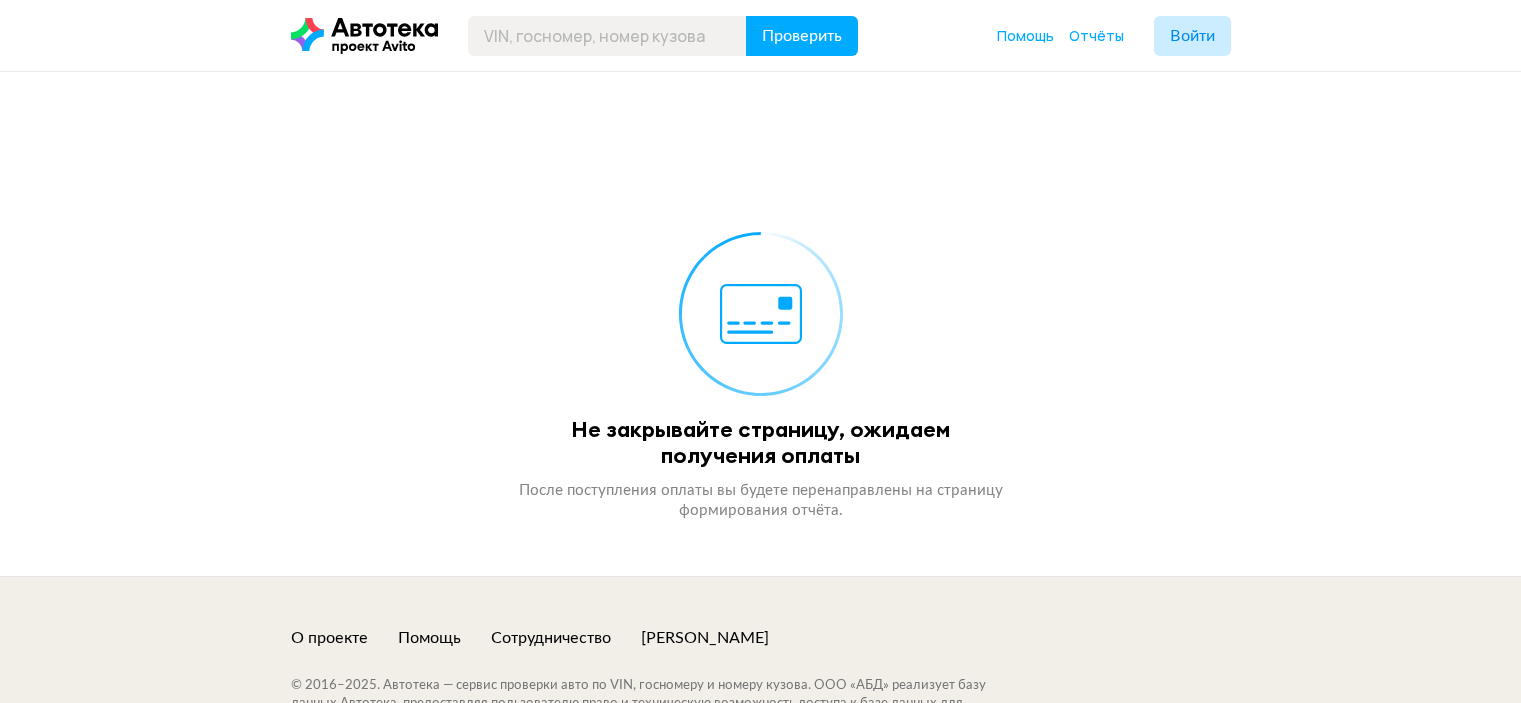 scroll, scrollTop: 0, scrollLeft: 0, axis: both 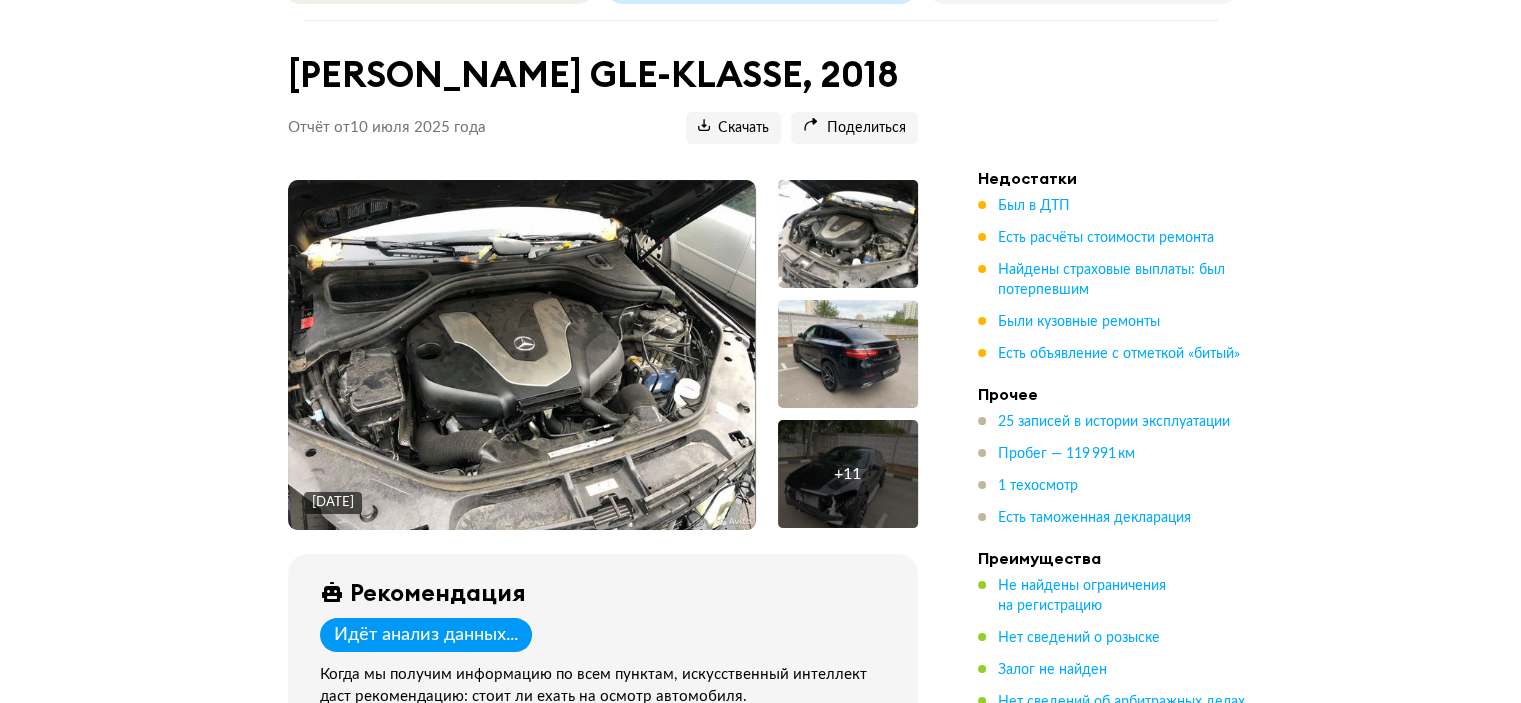 click at bounding box center (521, 355) 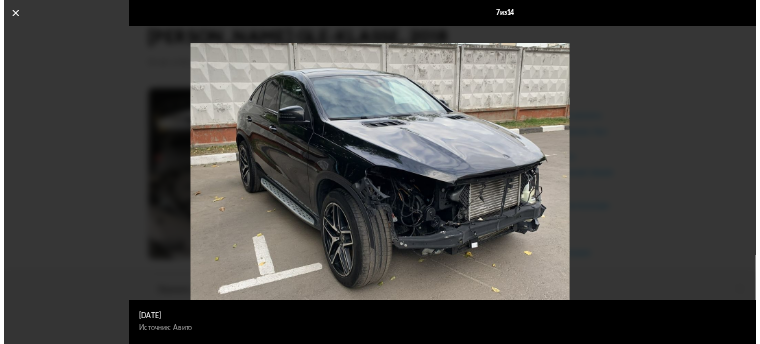 scroll, scrollTop: 200, scrollLeft: 0, axis: vertical 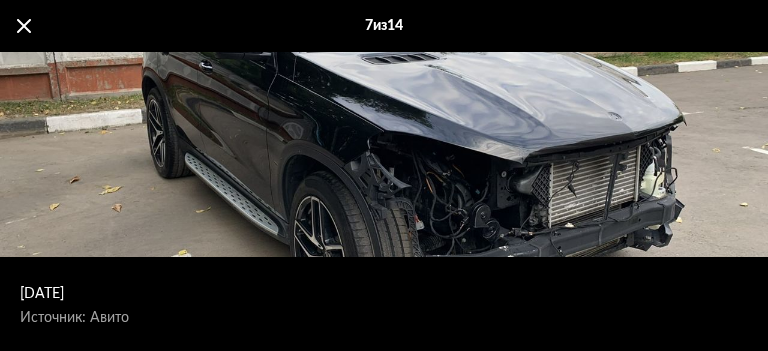drag, startPoint x: 562, startPoint y: 220, endPoint x: 515, endPoint y: 149, distance: 85.146935 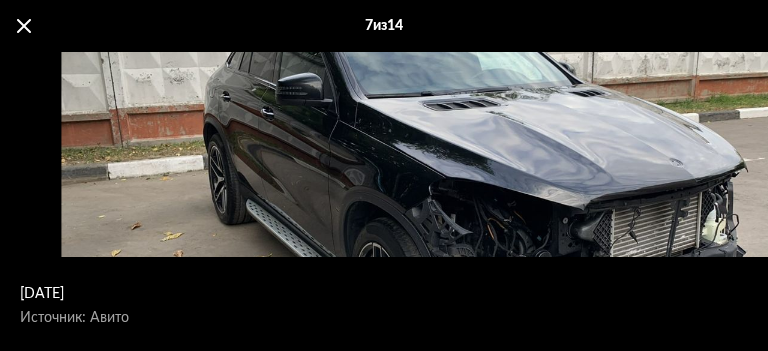 click at bounding box center [24, 26] 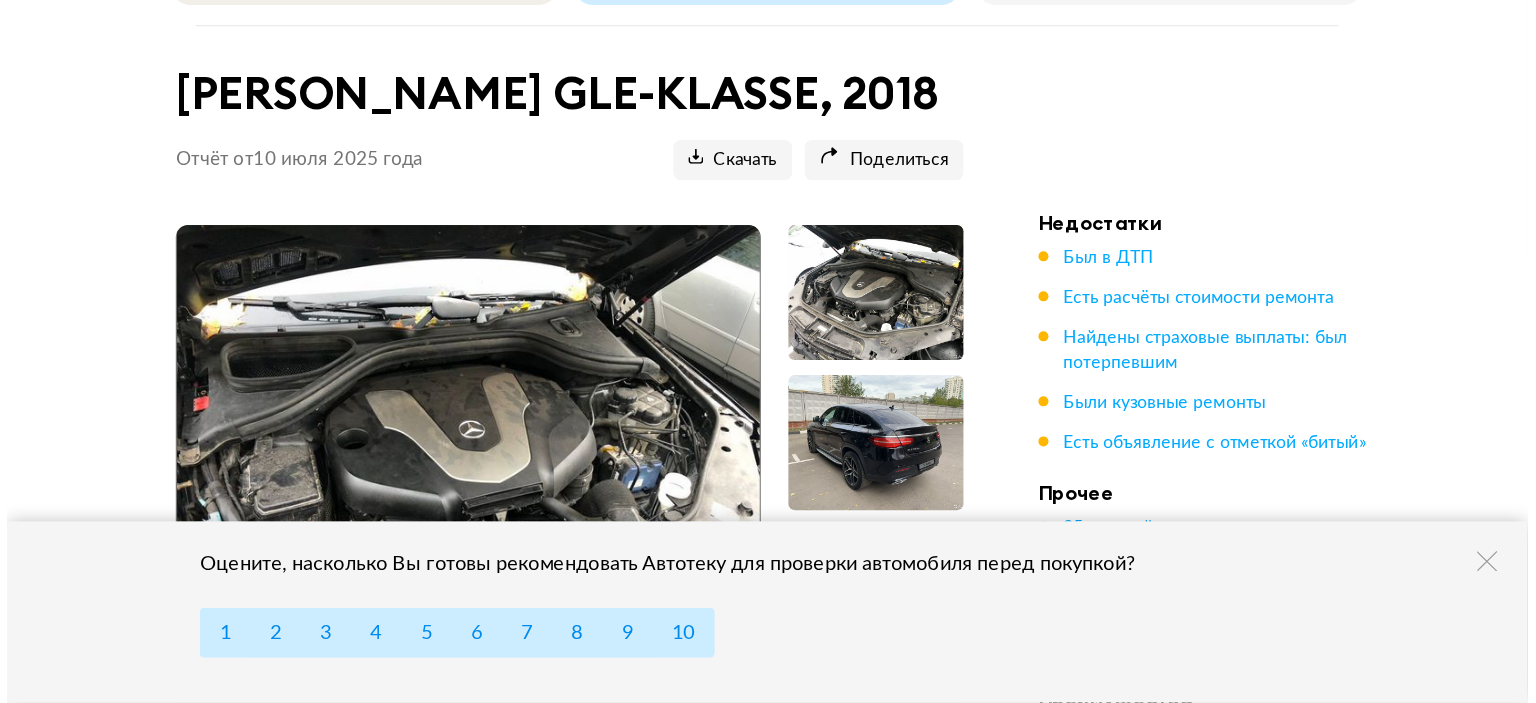 scroll, scrollTop: 200, scrollLeft: 0, axis: vertical 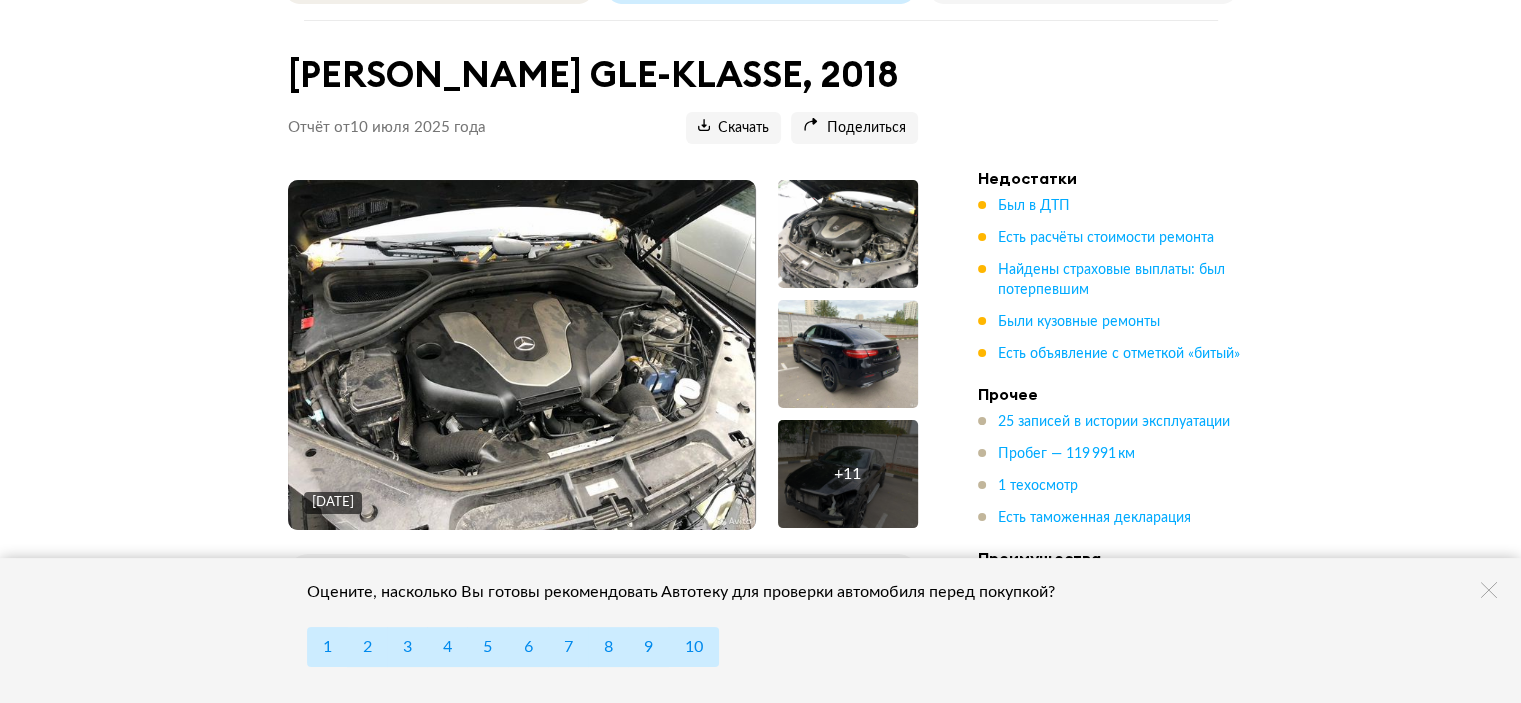 click on "+ 11" at bounding box center [848, 474] 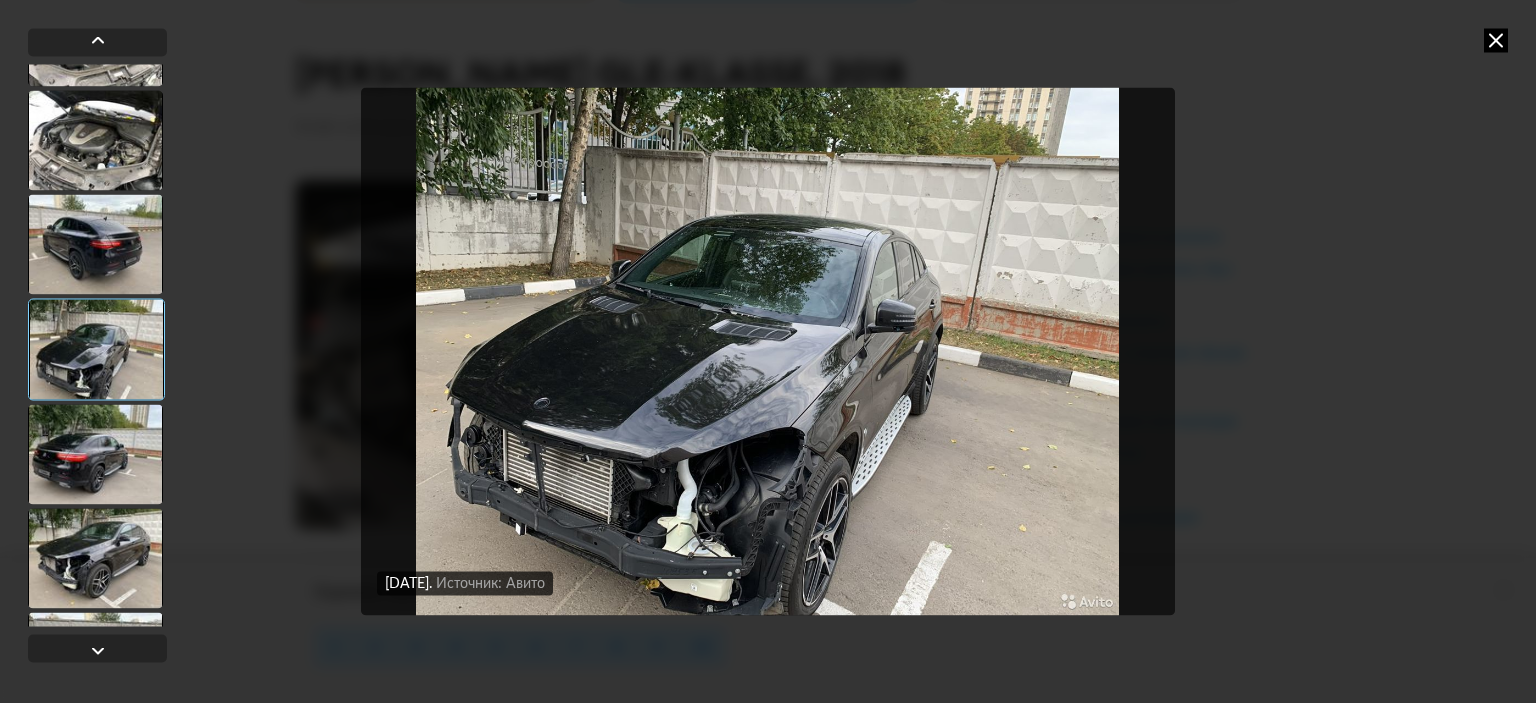 scroll, scrollTop: 200, scrollLeft: 0, axis: vertical 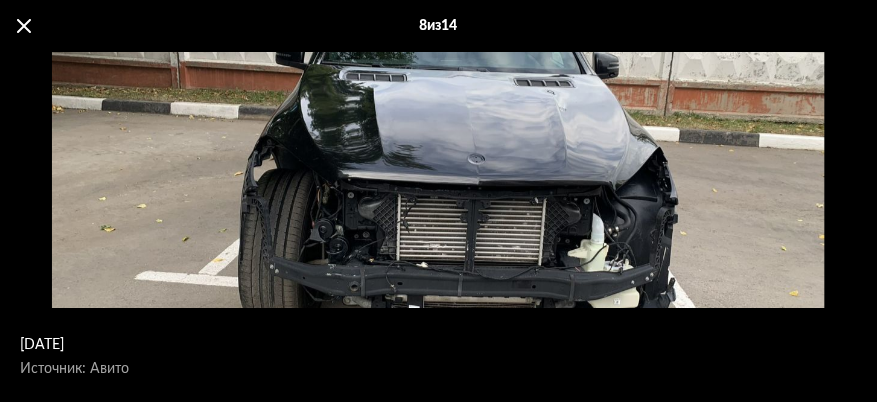 click at bounding box center [24, 26] 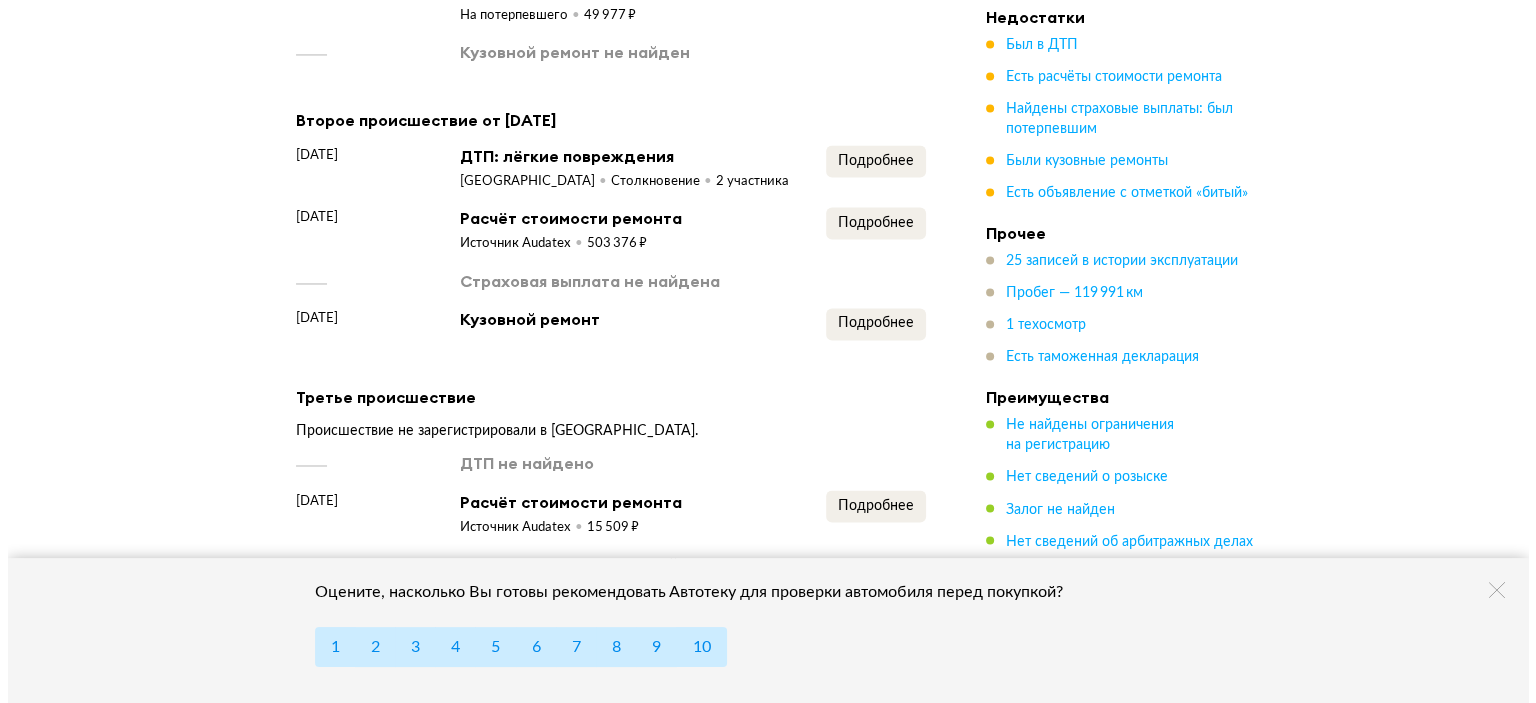 scroll, scrollTop: 3300, scrollLeft: 0, axis: vertical 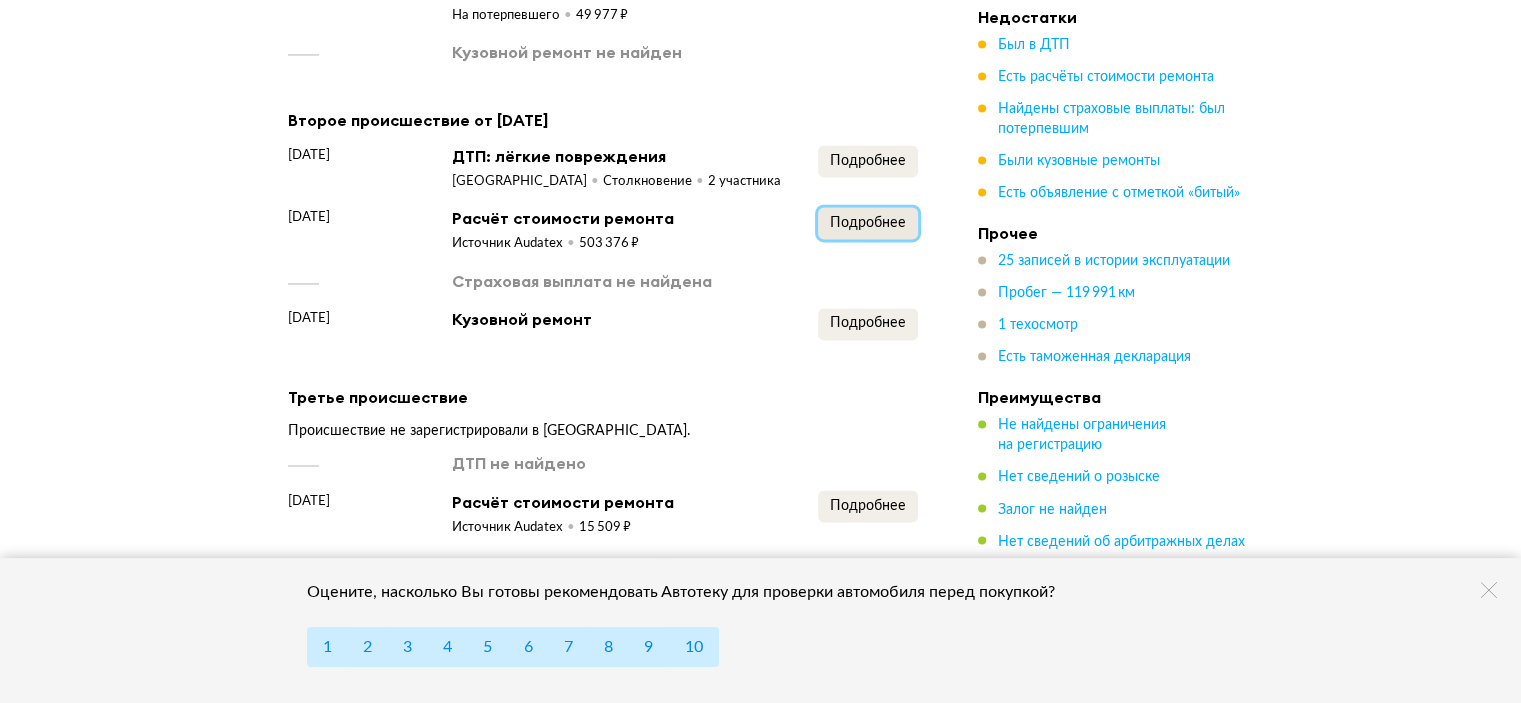 click on "Подробнее" at bounding box center (868, 223) 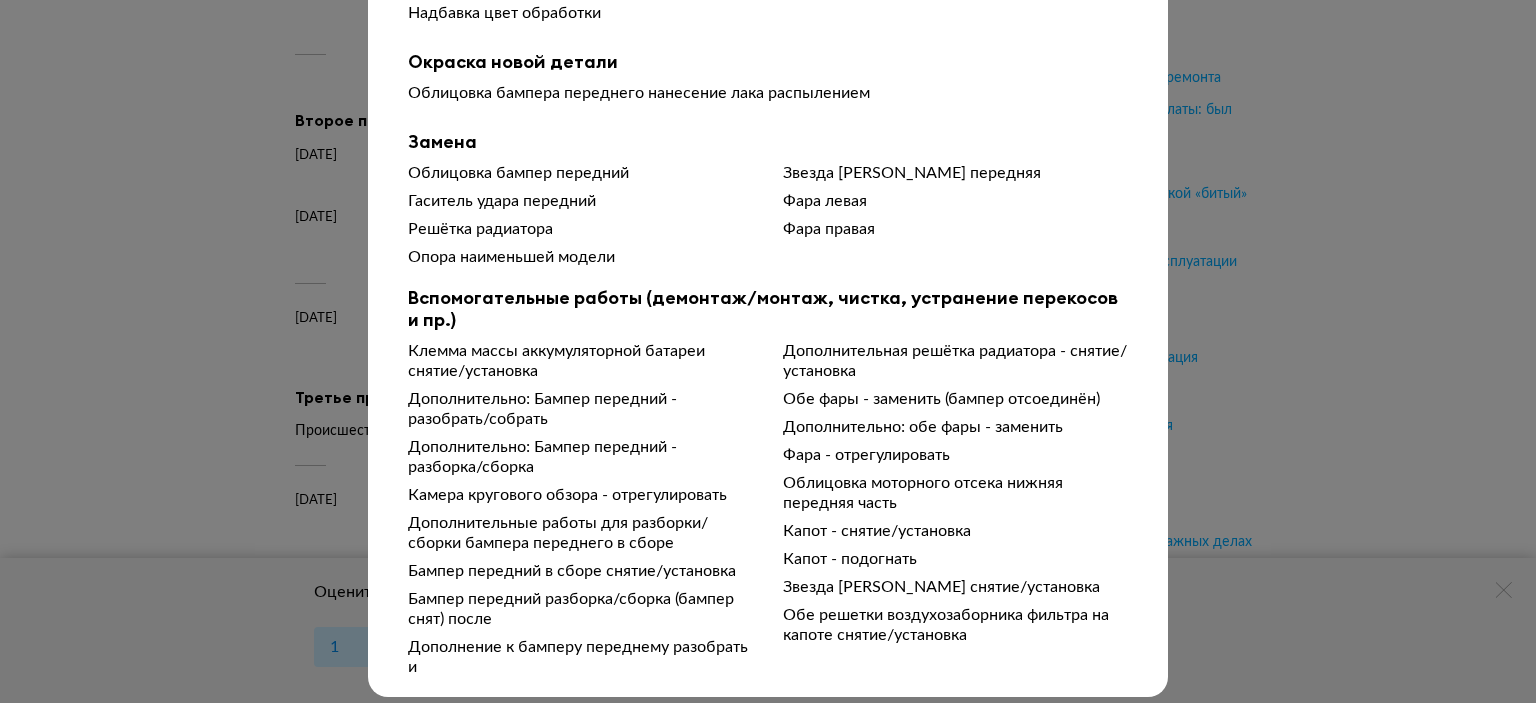 scroll, scrollTop: 556, scrollLeft: 0, axis: vertical 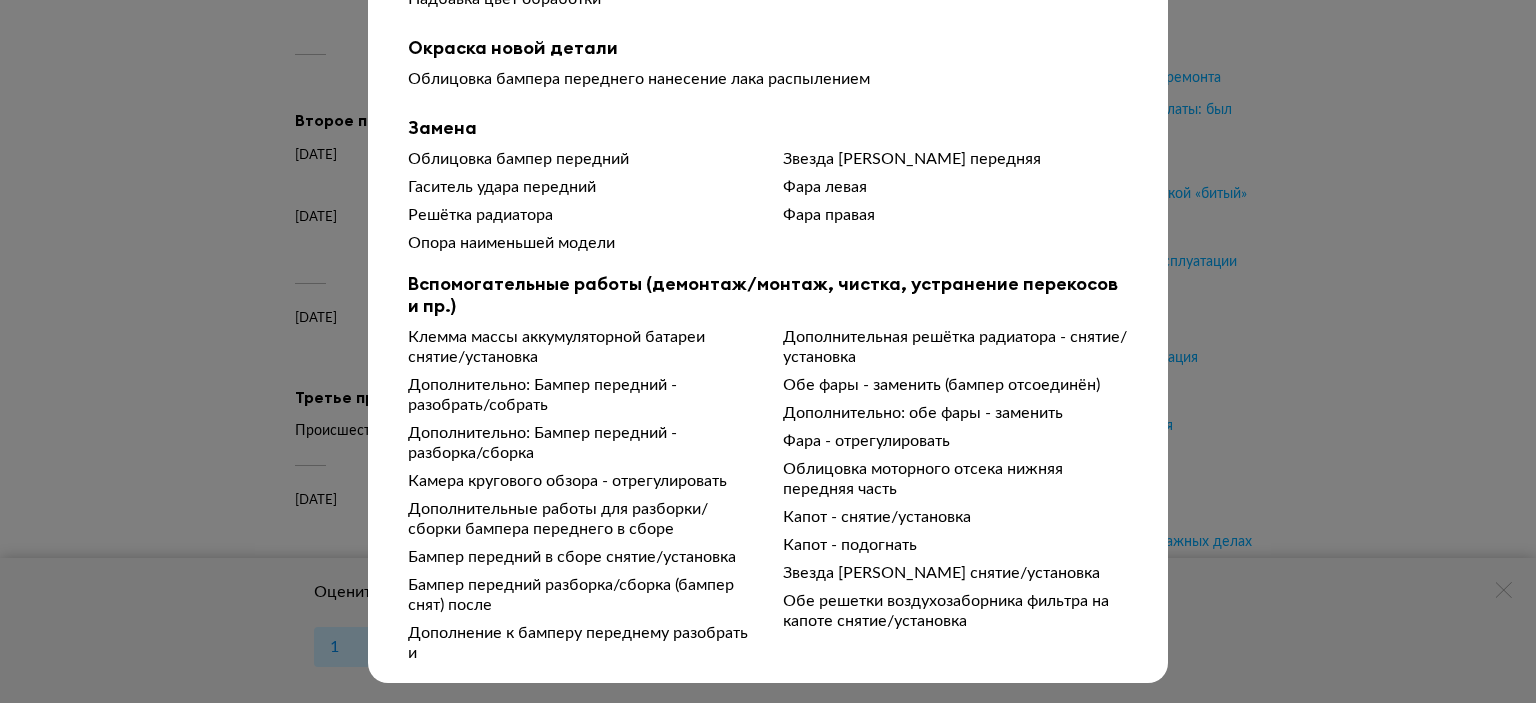 click on "Подробности расчёта Чтобы вам было проще разобраться в данных от СТО, мы обработали их через нейросеть. Посмотреть оригинал Детализация стоимости Стоимость окраски до 10 000 ₽ Стоимость механических работ 20 000 – 30 000 ₽ Стоимость запасных частей 400 000 – 500 000 ₽ Общая стоимость 500 000 – 750 000 ₽ Ремонт Капот отремонтировать Панель передняя дополнительная фоторемонтировать Окраска ремонтная (площадь повреждения детали <20-50%) Капитальный ремонт окраска Окраска поверхности Надбавка цвет обработки Окраска новой детали Замена Гаситель удара передний" at bounding box center [768, 351] 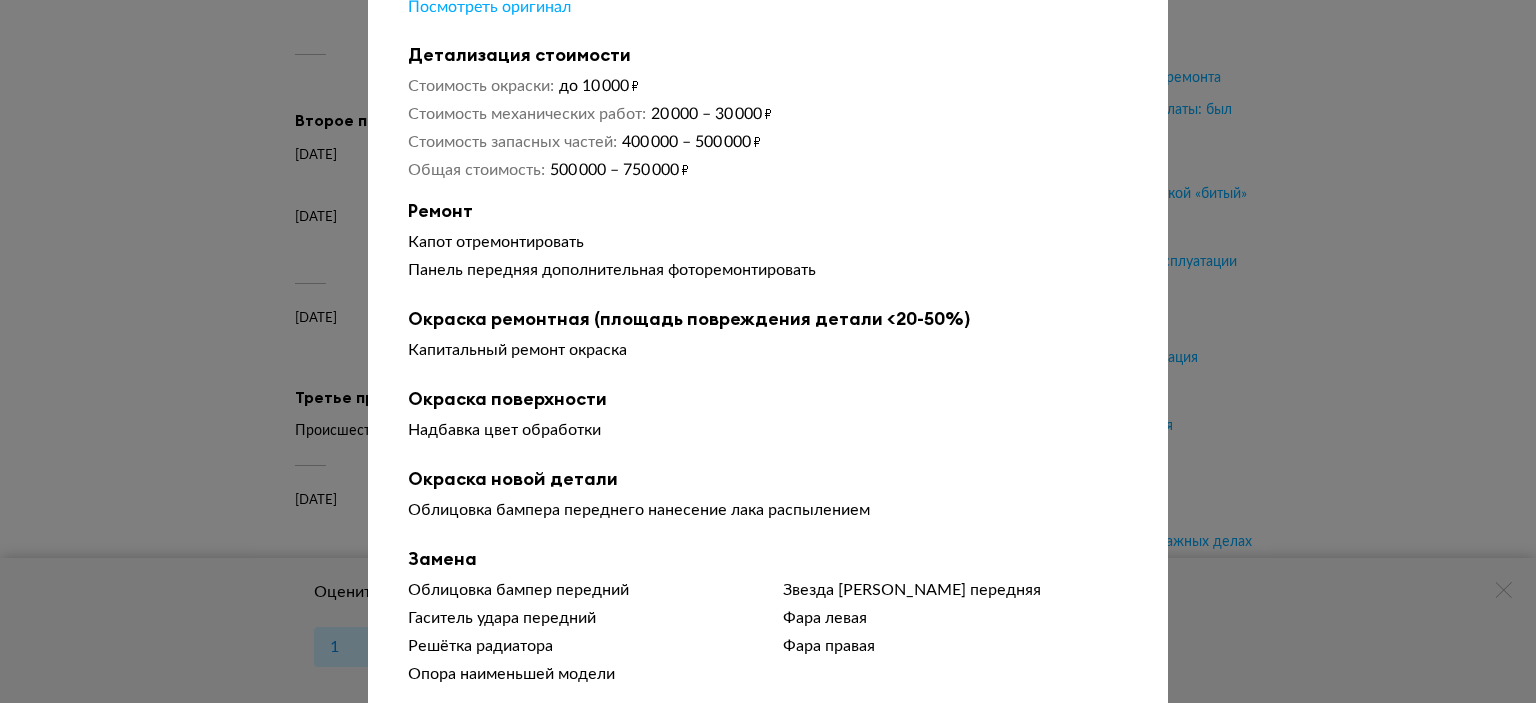 scroll, scrollTop: 0, scrollLeft: 0, axis: both 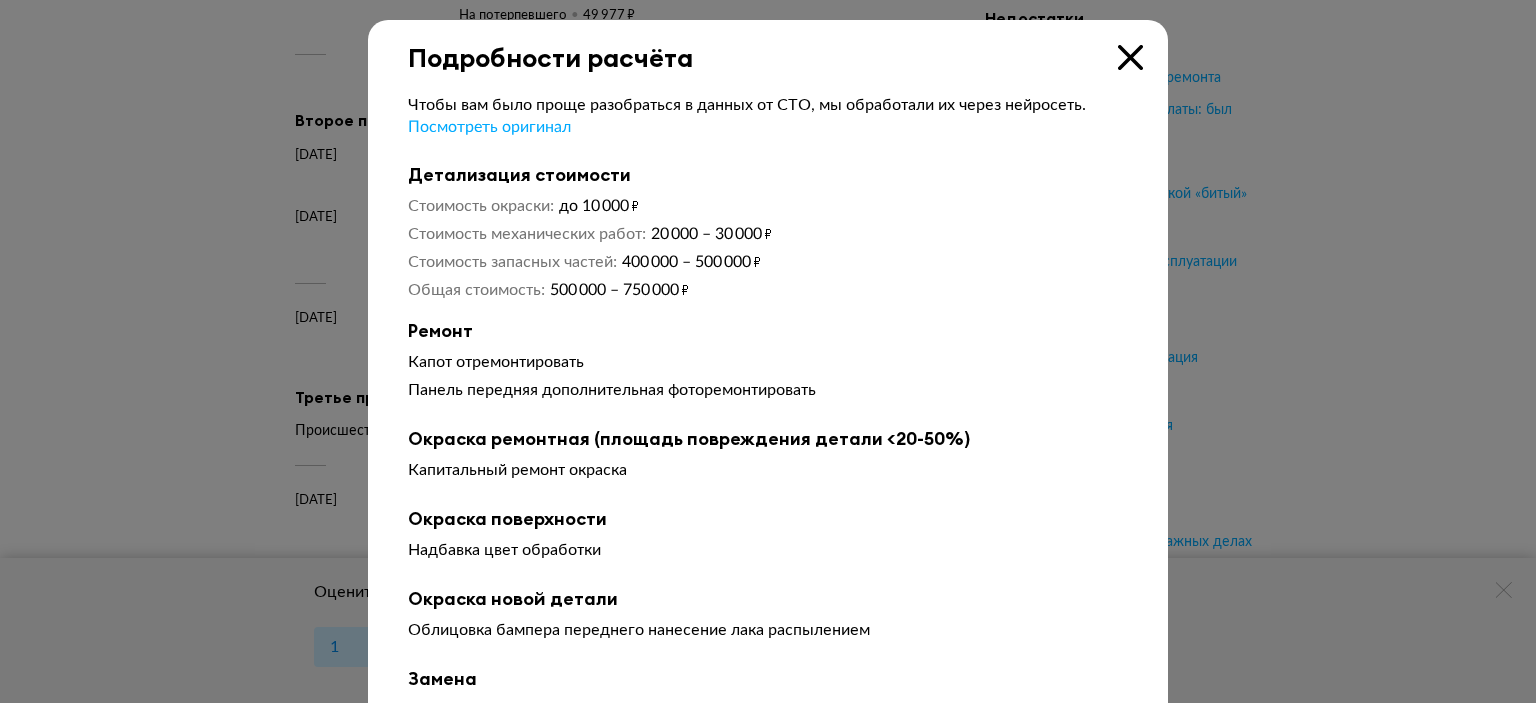 click on "Подробности расчёта" at bounding box center (768, 46) 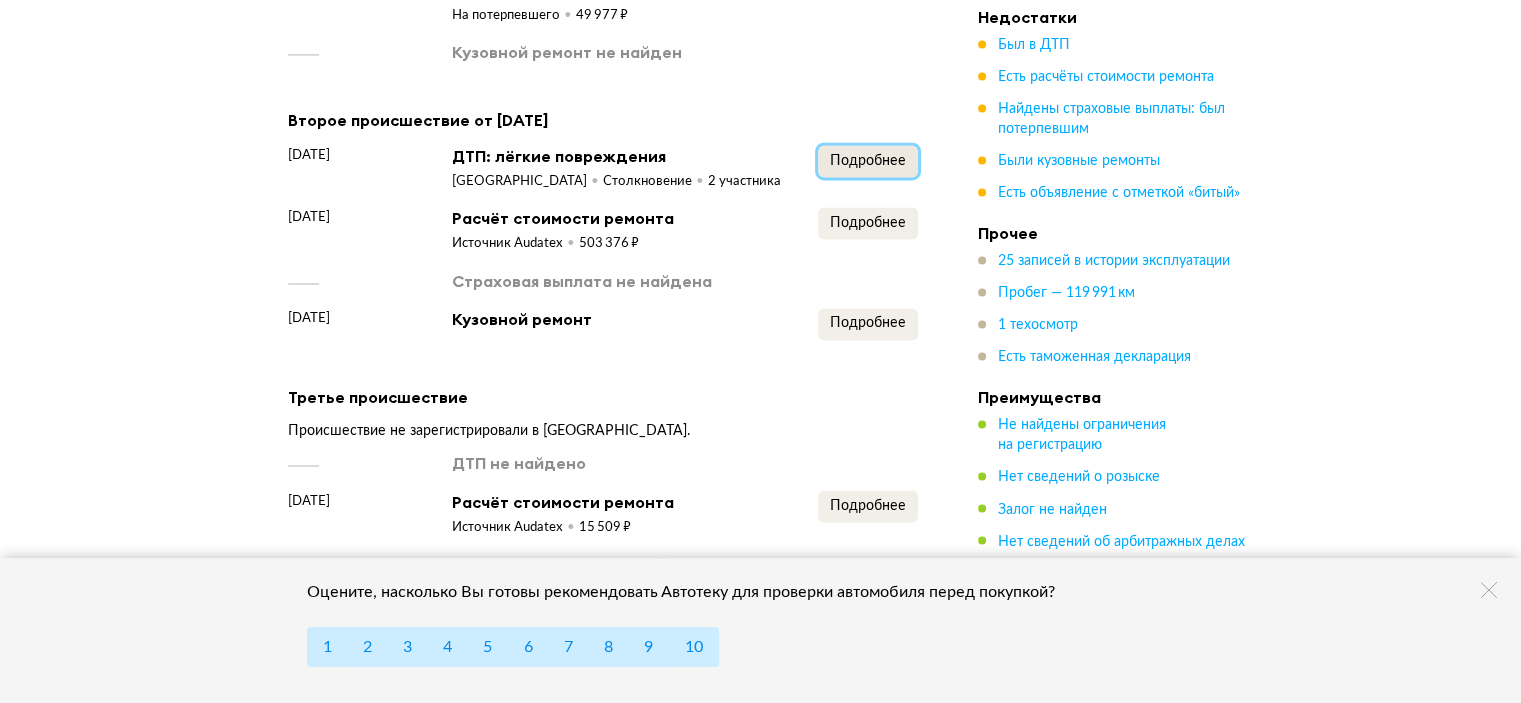 click on "Подробнее" at bounding box center [868, 161] 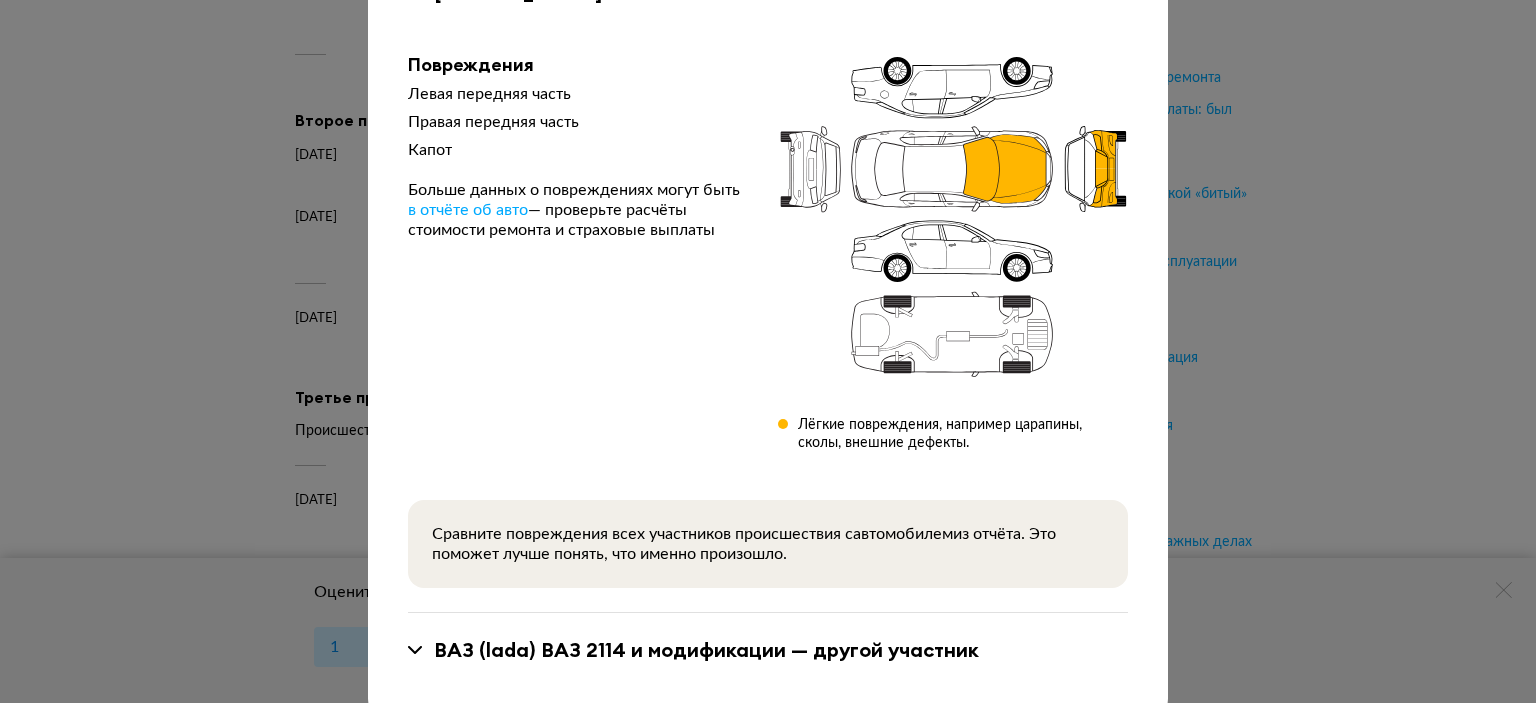 scroll, scrollTop: 235, scrollLeft: 0, axis: vertical 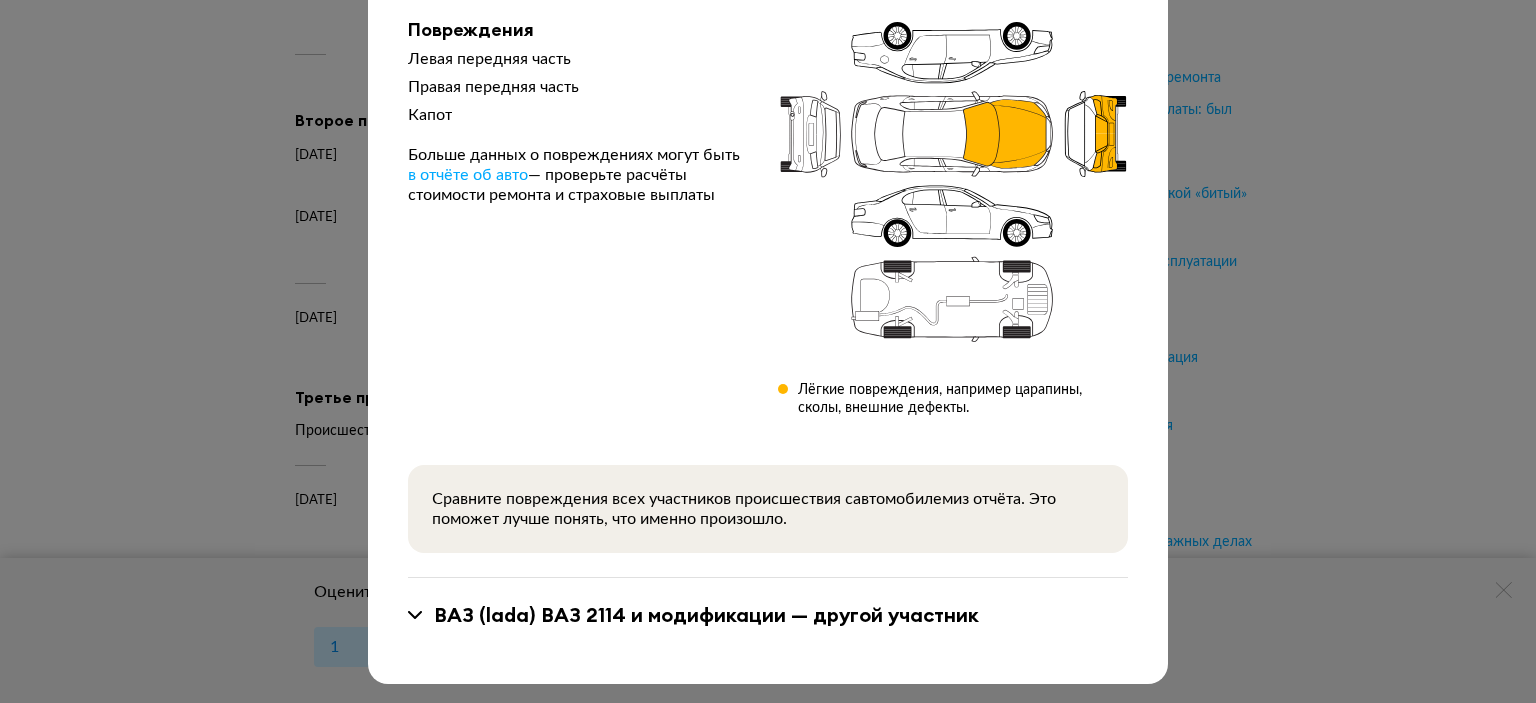 click on "ВАЗ (lada)   ВАЗ 2114 и модификации   —   другой участник" at bounding box center [706, 615] 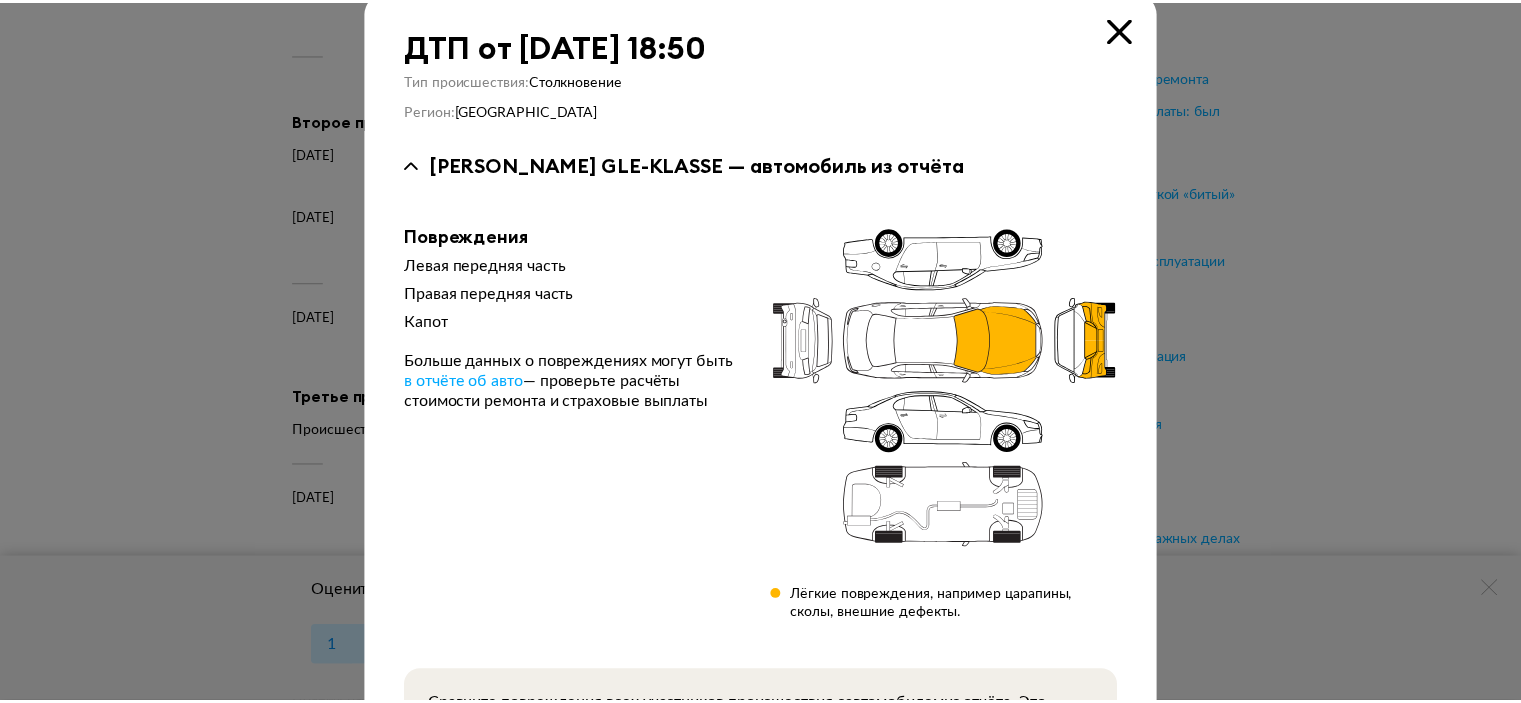 scroll, scrollTop: 0, scrollLeft: 0, axis: both 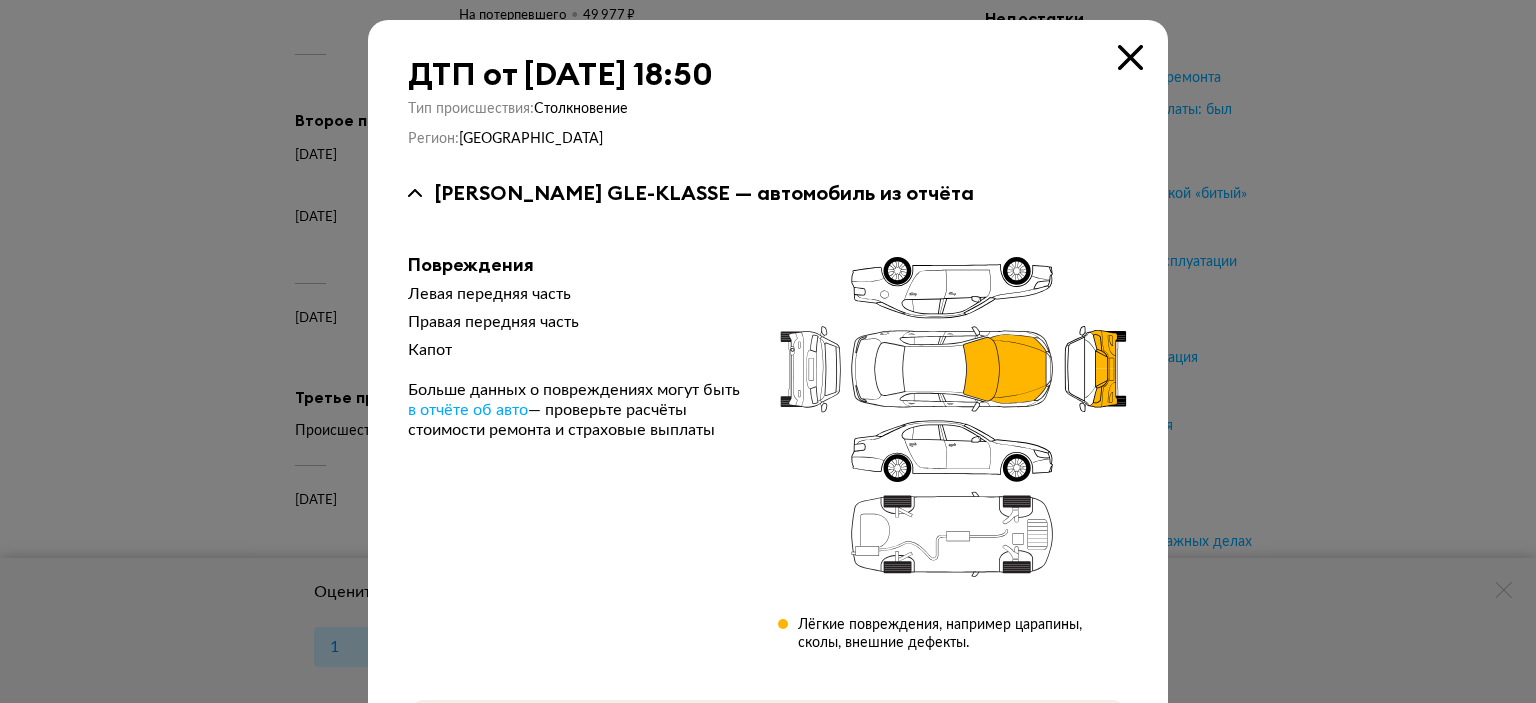 click at bounding box center [1130, 57] 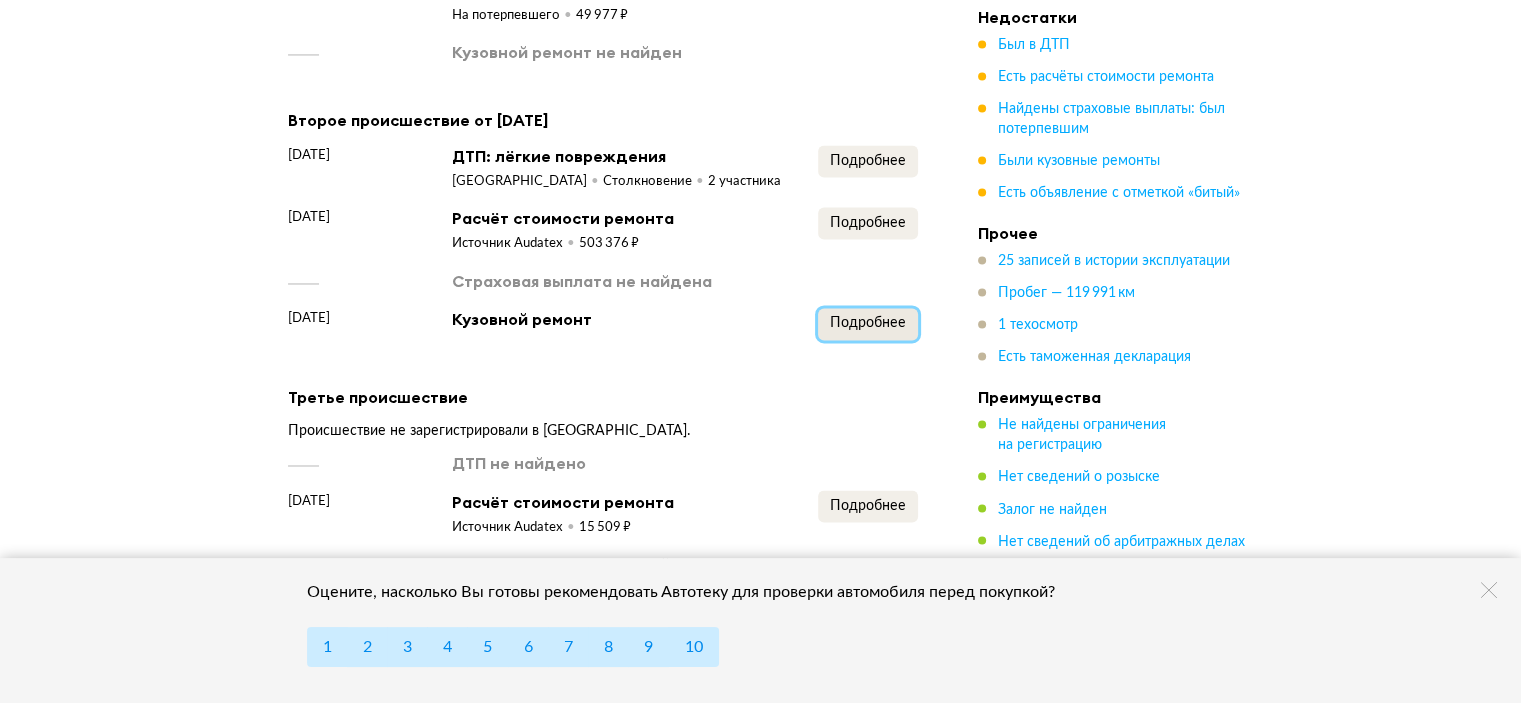 click on "Подробнее" at bounding box center (868, 323) 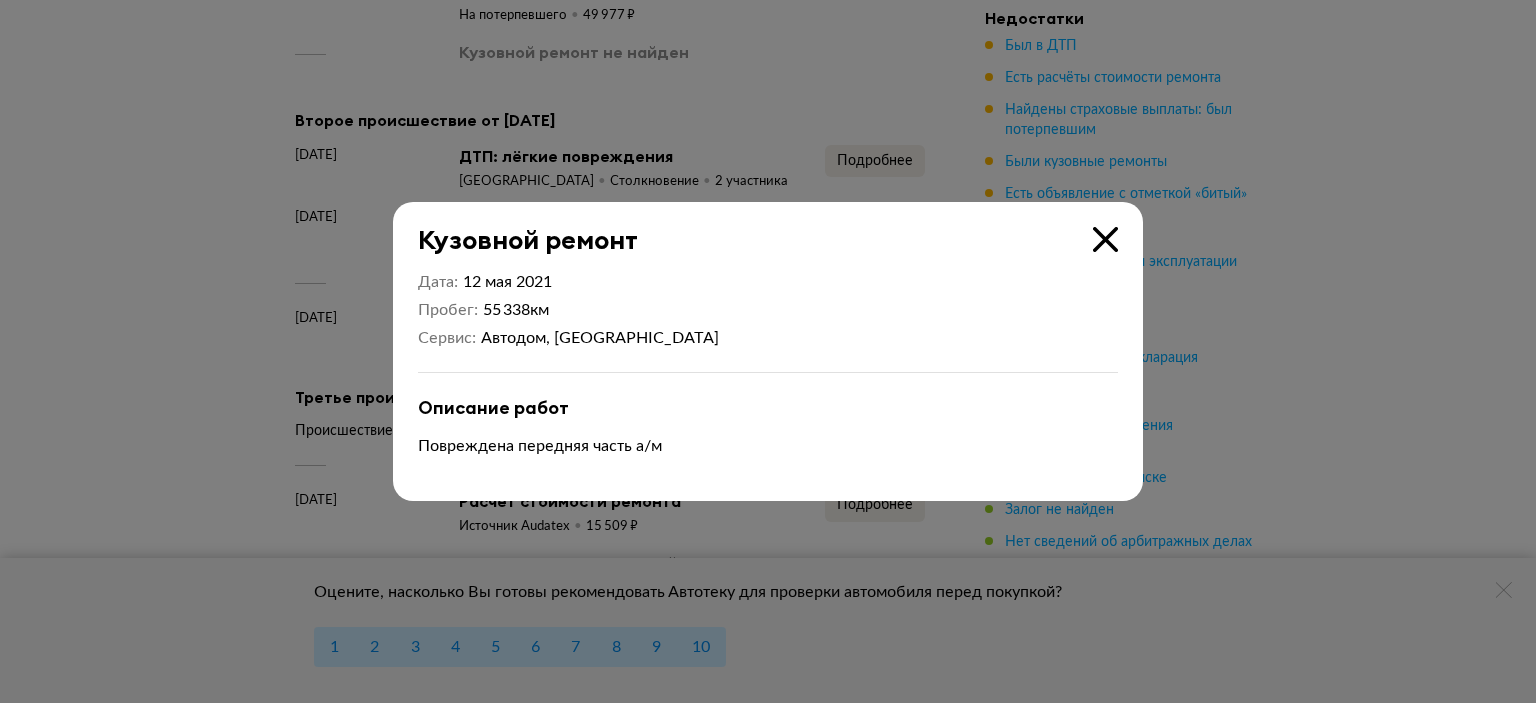click at bounding box center (1105, 239) 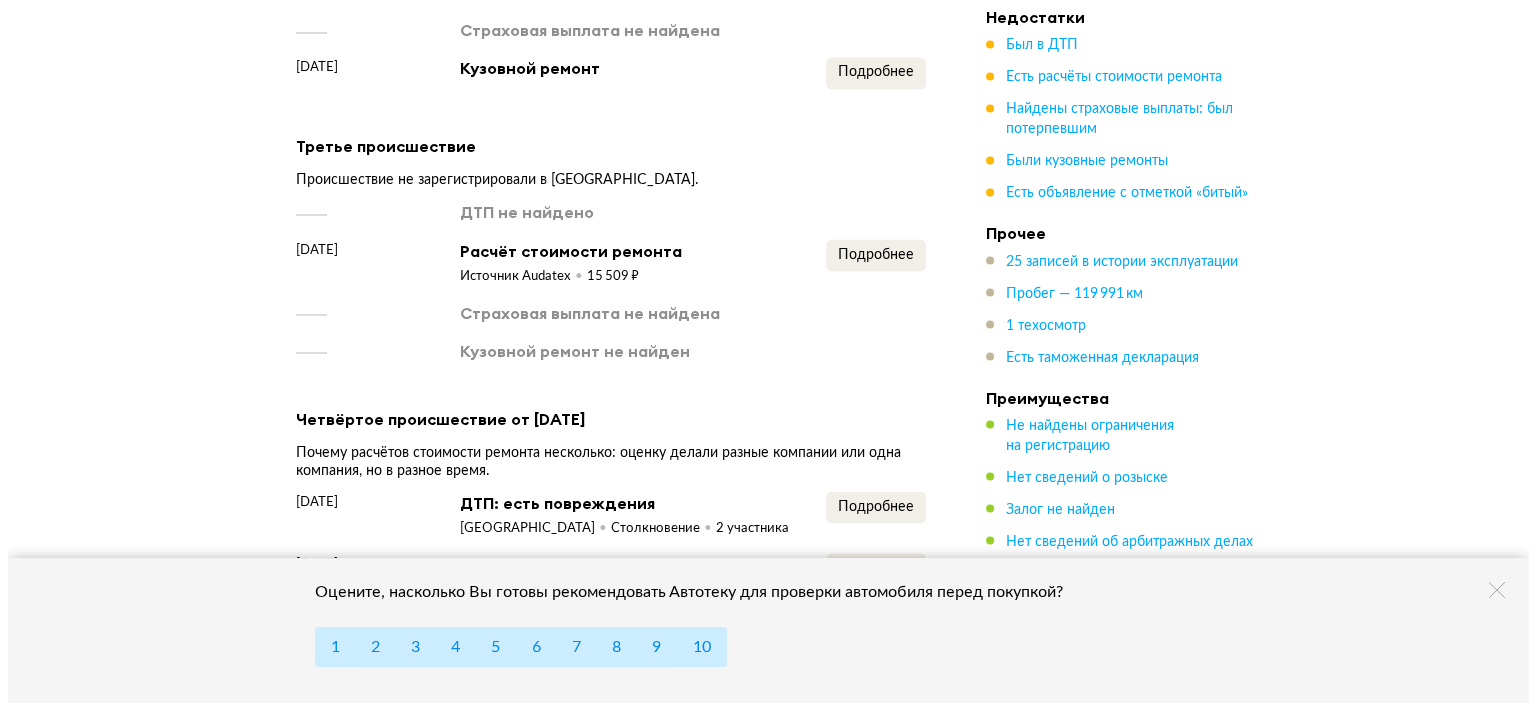 scroll, scrollTop: 3600, scrollLeft: 0, axis: vertical 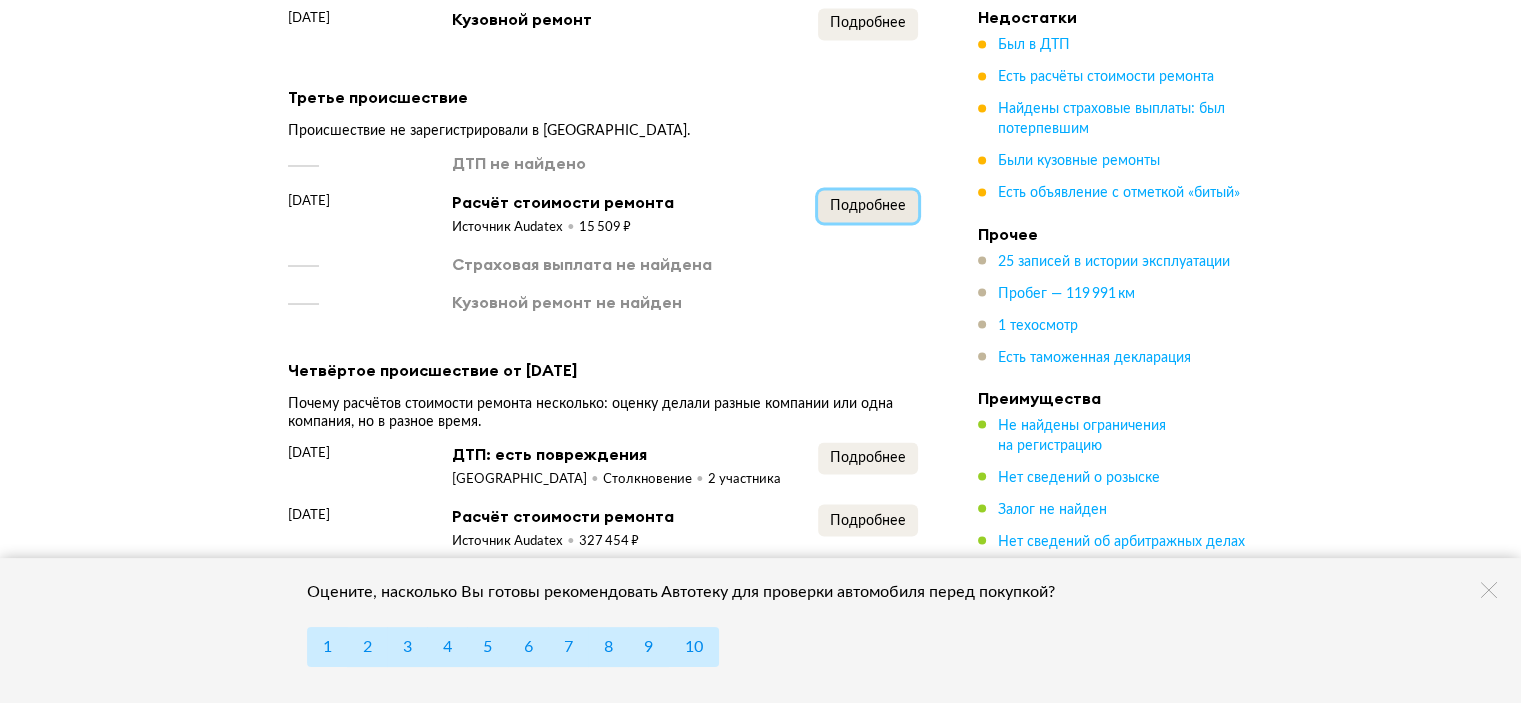 click on "Подробнее" at bounding box center [868, 205] 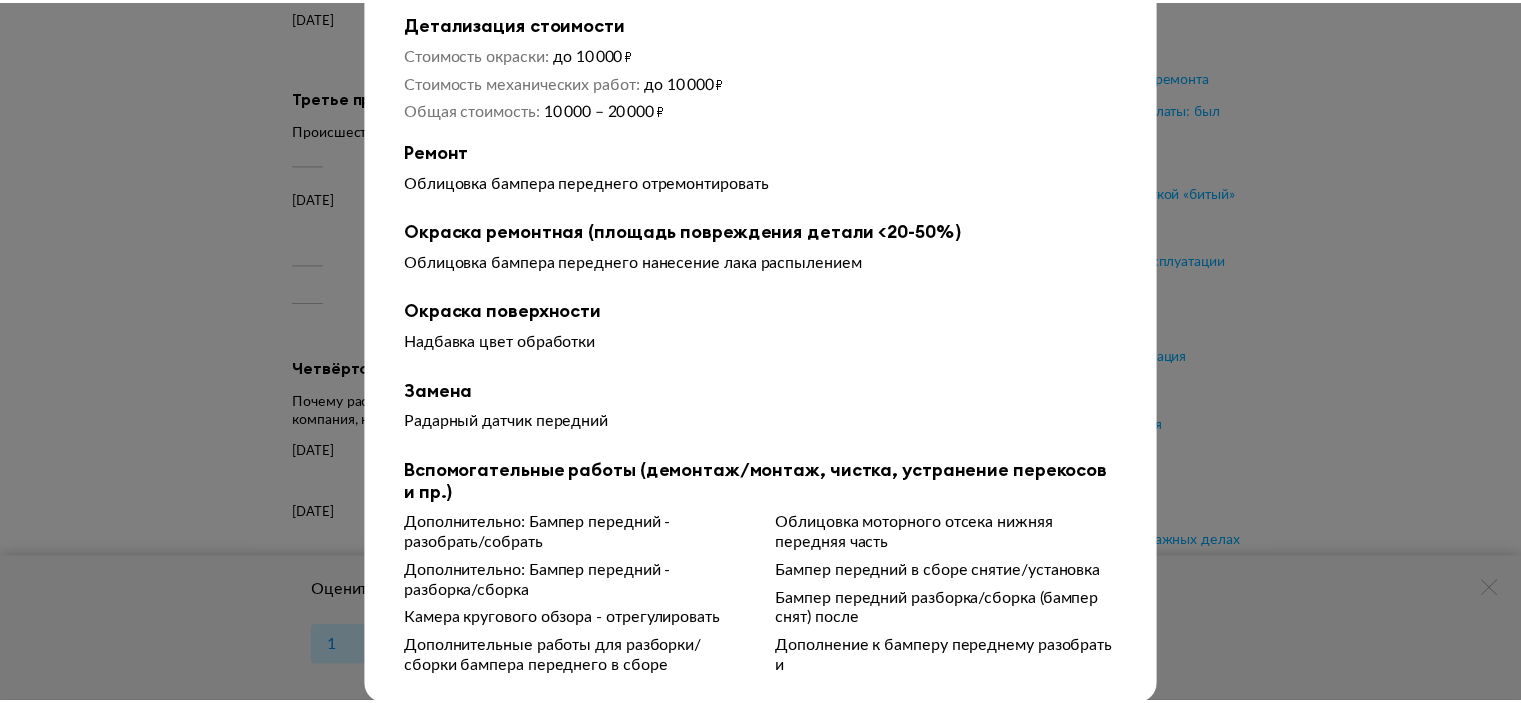 scroll, scrollTop: 179, scrollLeft: 0, axis: vertical 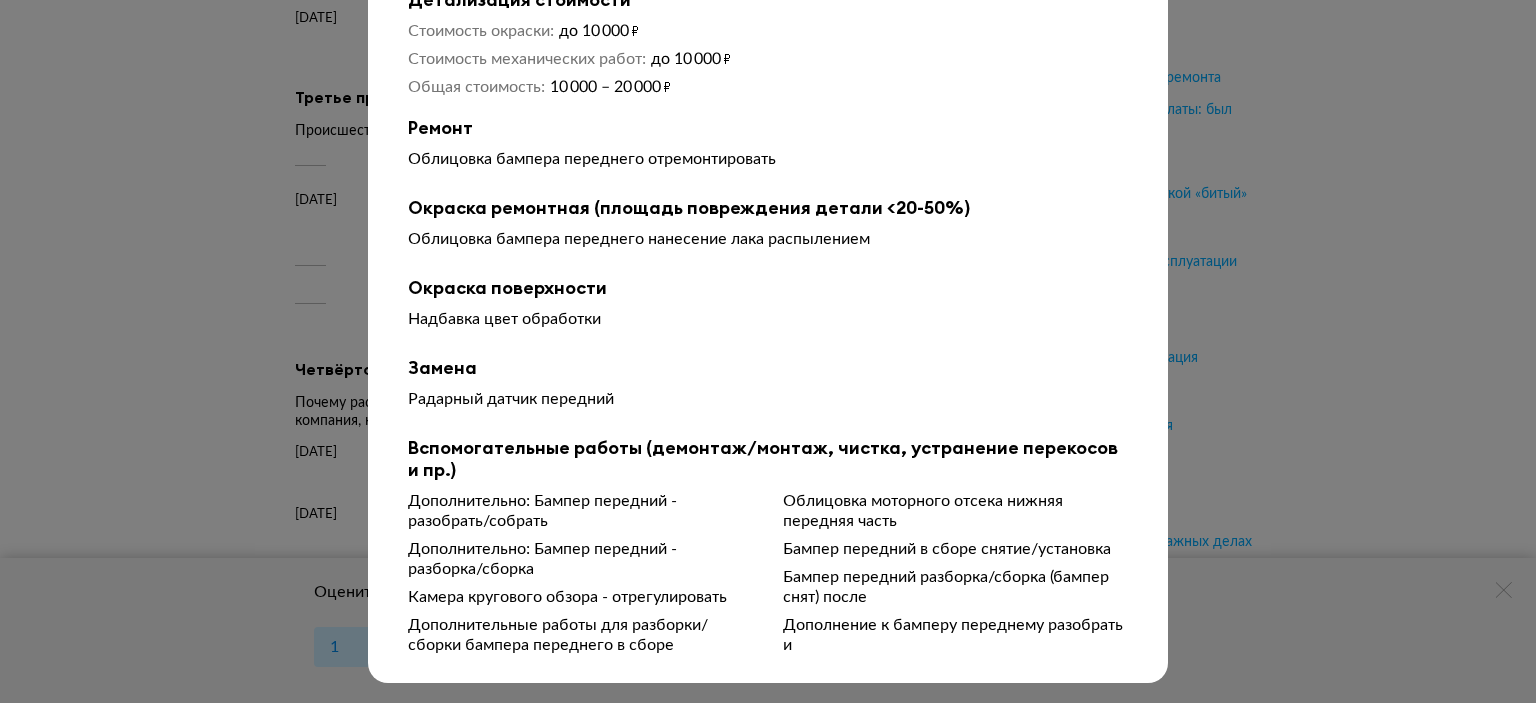 click at bounding box center (768, 176) 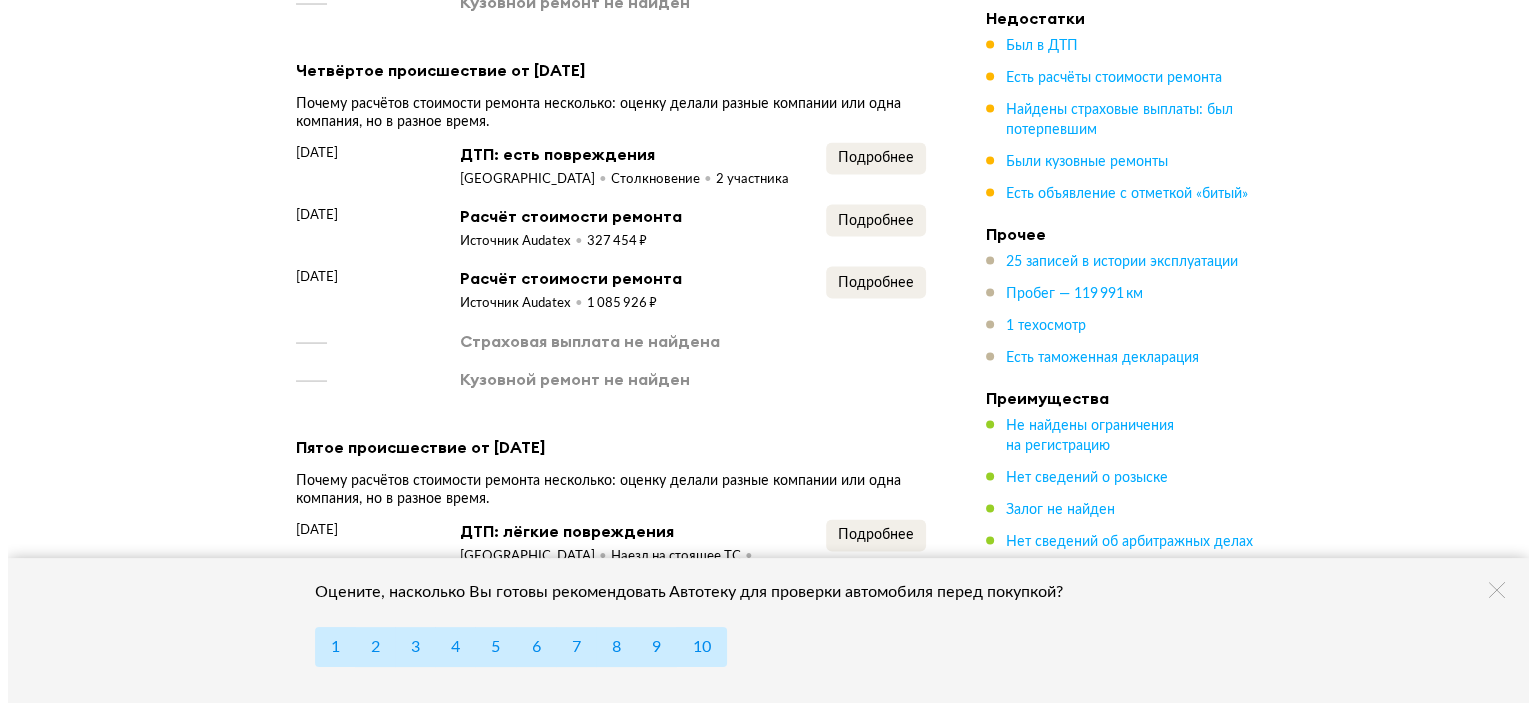 scroll, scrollTop: 3900, scrollLeft: 0, axis: vertical 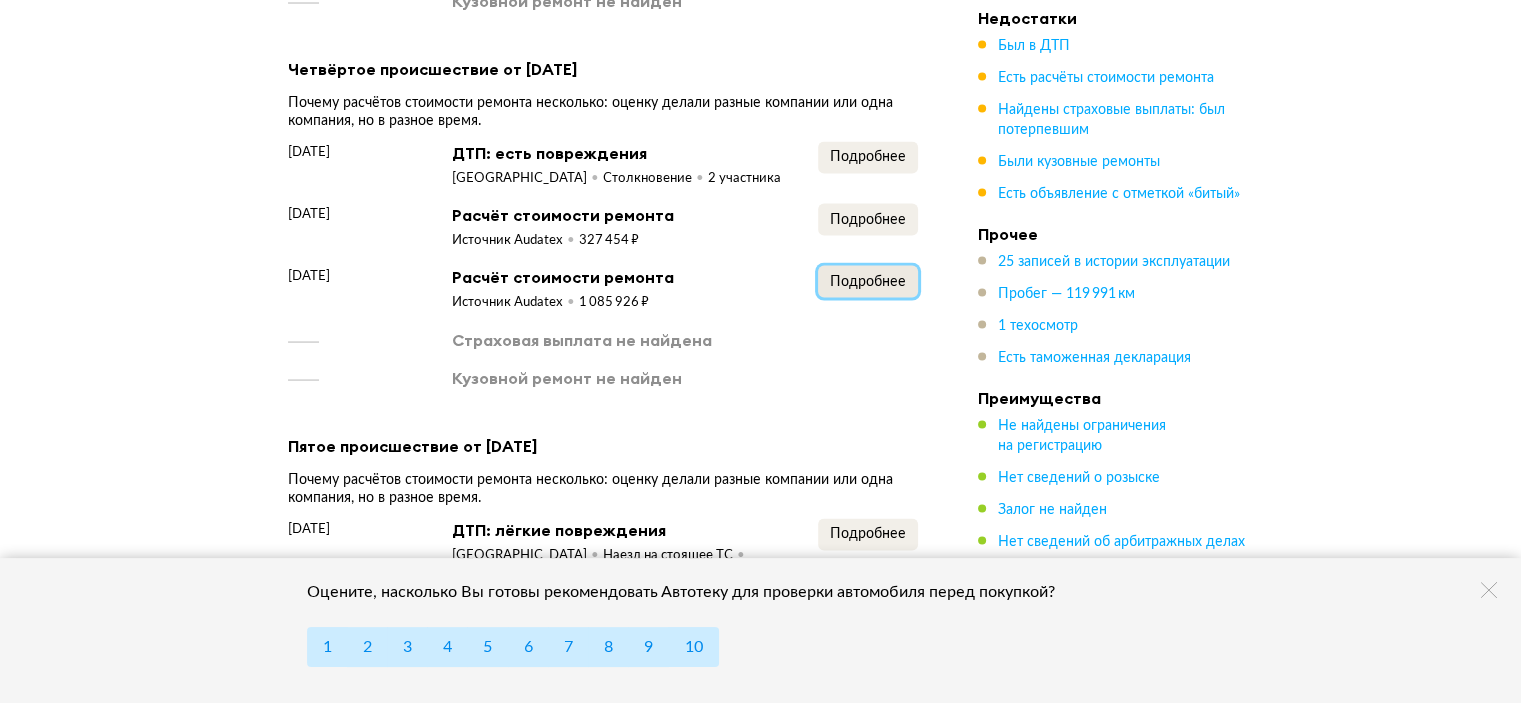 click on "Подробнее" at bounding box center (868, 282) 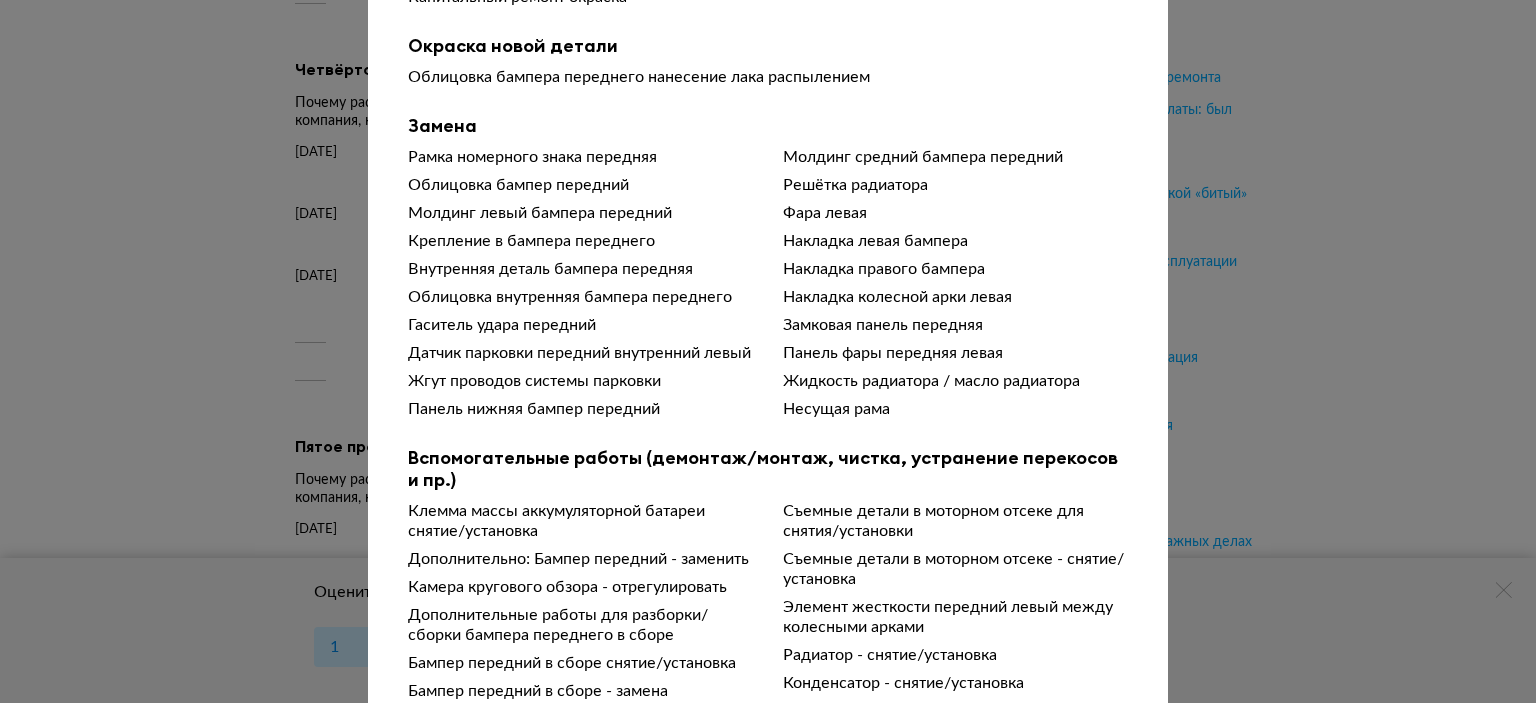scroll, scrollTop: 400, scrollLeft: 0, axis: vertical 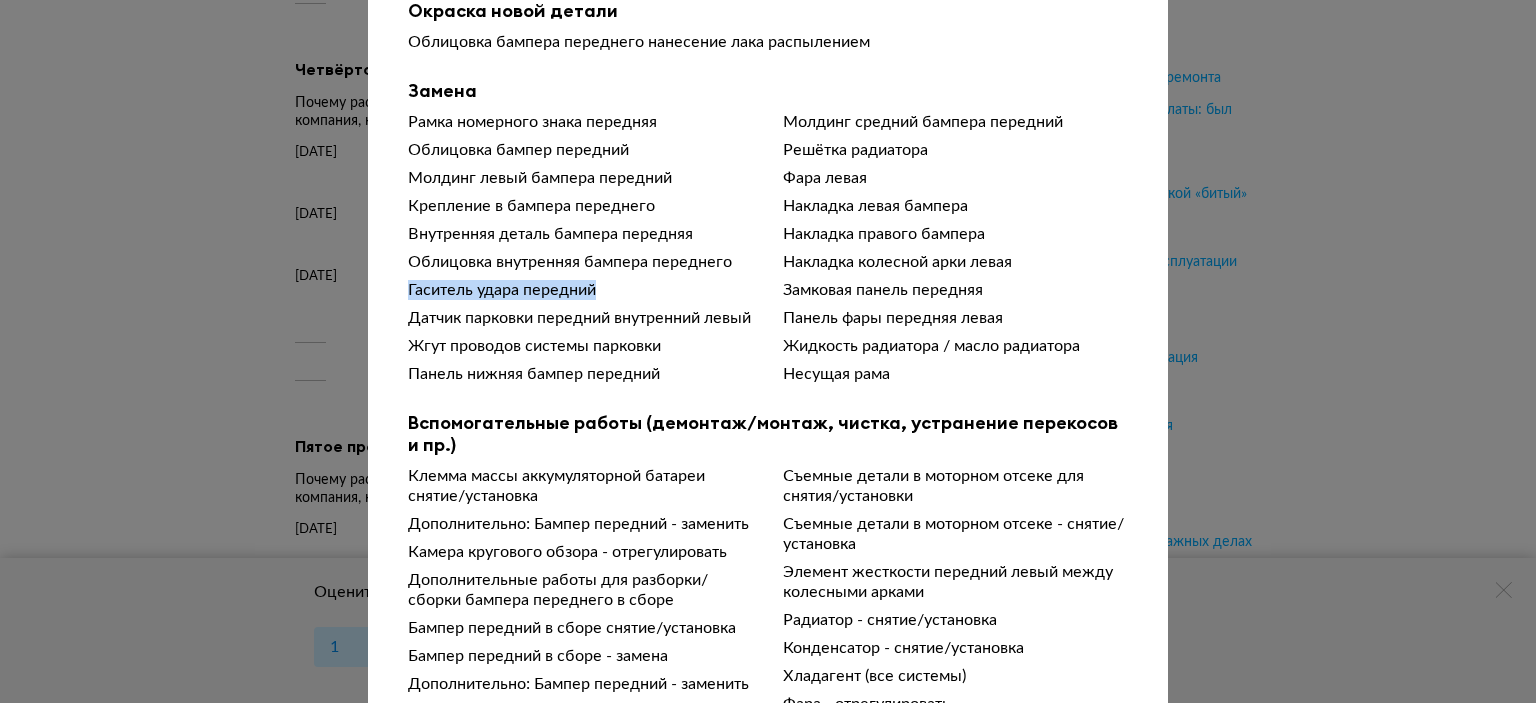 drag, startPoint x: 400, startPoint y: 286, endPoint x: 689, endPoint y: 320, distance: 290.99313 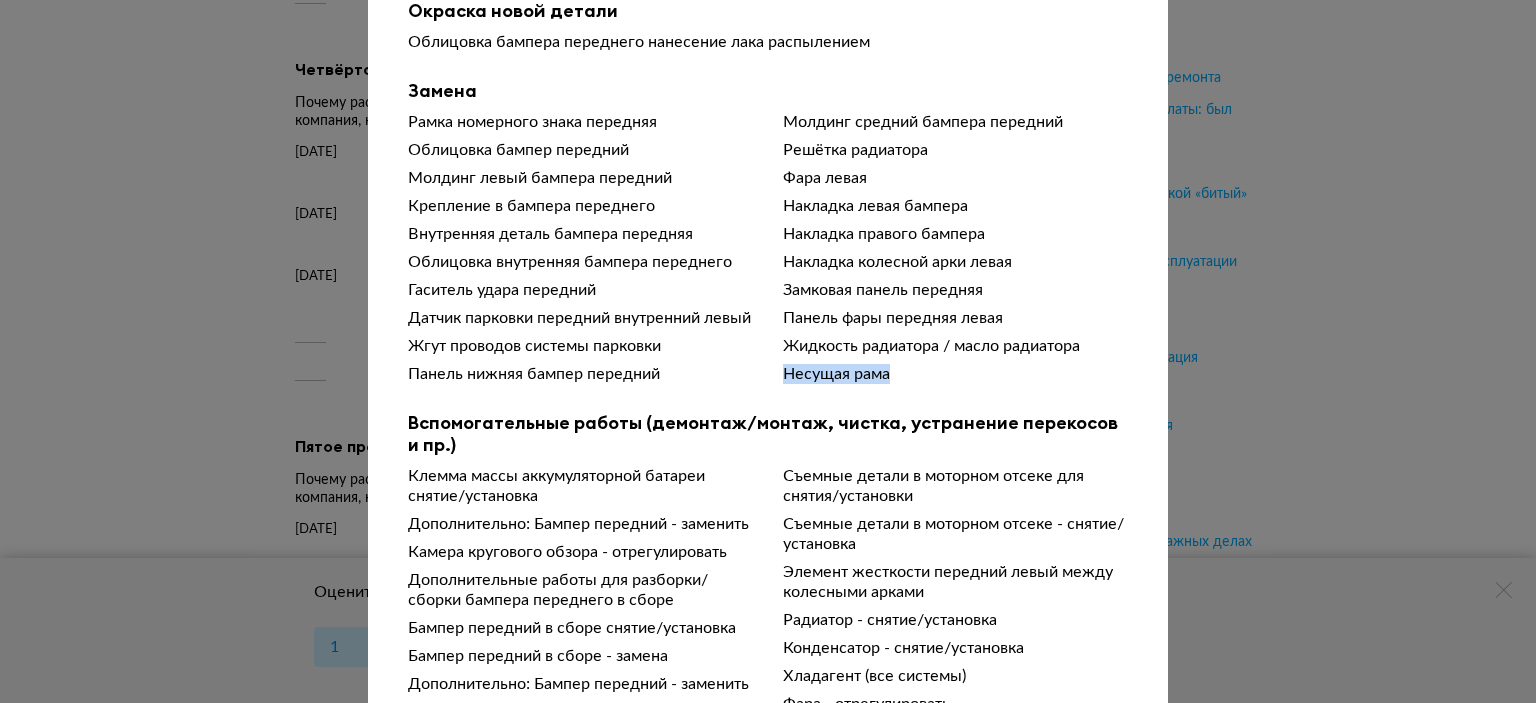 drag, startPoint x: 776, startPoint y: 379, endPoint x: 891, endPoint y: 379, distance: 115 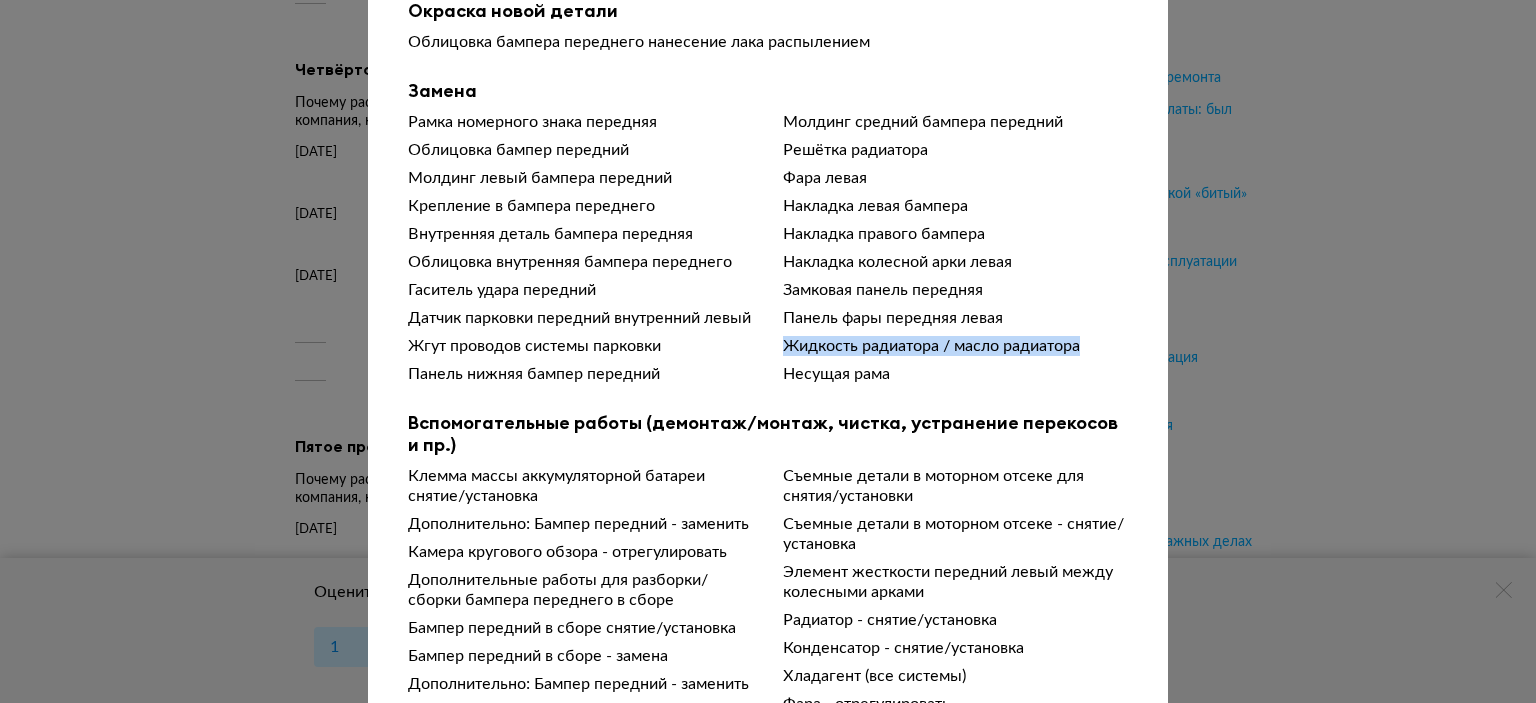 drag, startPoint x: 778, startPoint y: 354, endPoint x: 1079, endPoint y: 343, distance: 301.20093 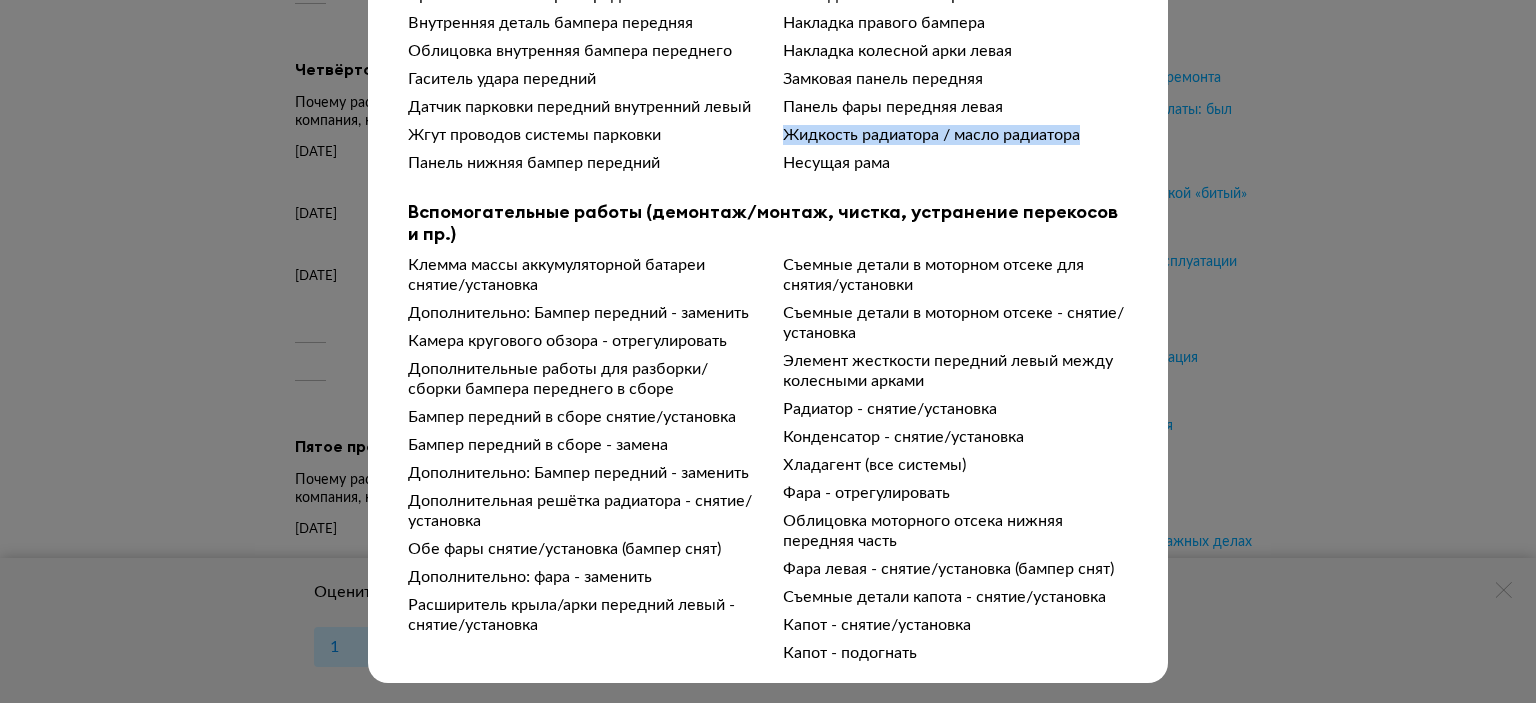scroll, scrollTop: 643, scrollLeft: 0, axis: vertical 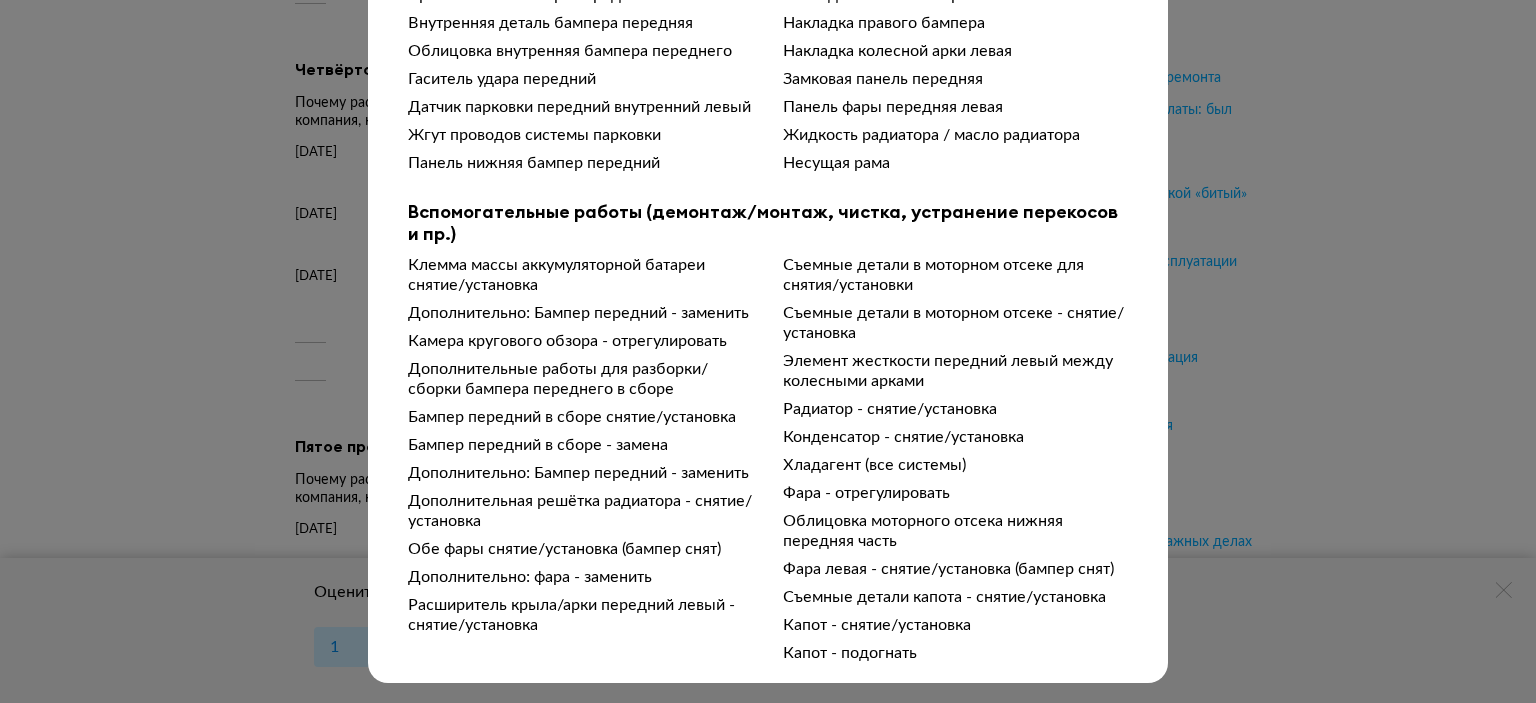 click on "Подробности расчёта Чтобы вам было проще разобраться в данных от СТО, мы обработали их через нейросеть. Посмотреть оригинал Детализация стоимости Стоимость окраски до 10 000 ₽ Стоимость механических работ 10 000 – 20 000 ₽ Стоимость запасных частей 1 000 000 – 1 500 000 ₽ Общая стоимость 1 000 000 – 1 500 000 ₽ Окраска ремонтная (площадь повреждения детали <20-50%) Капитальный ремонт окраска Окраска новой детали Облицовка бампера переднего нанесение лака распылением Замена Рамка номерного знака передняя Облицовка бампер передний Гаситель удара передний" at bounding box center [768, 351] 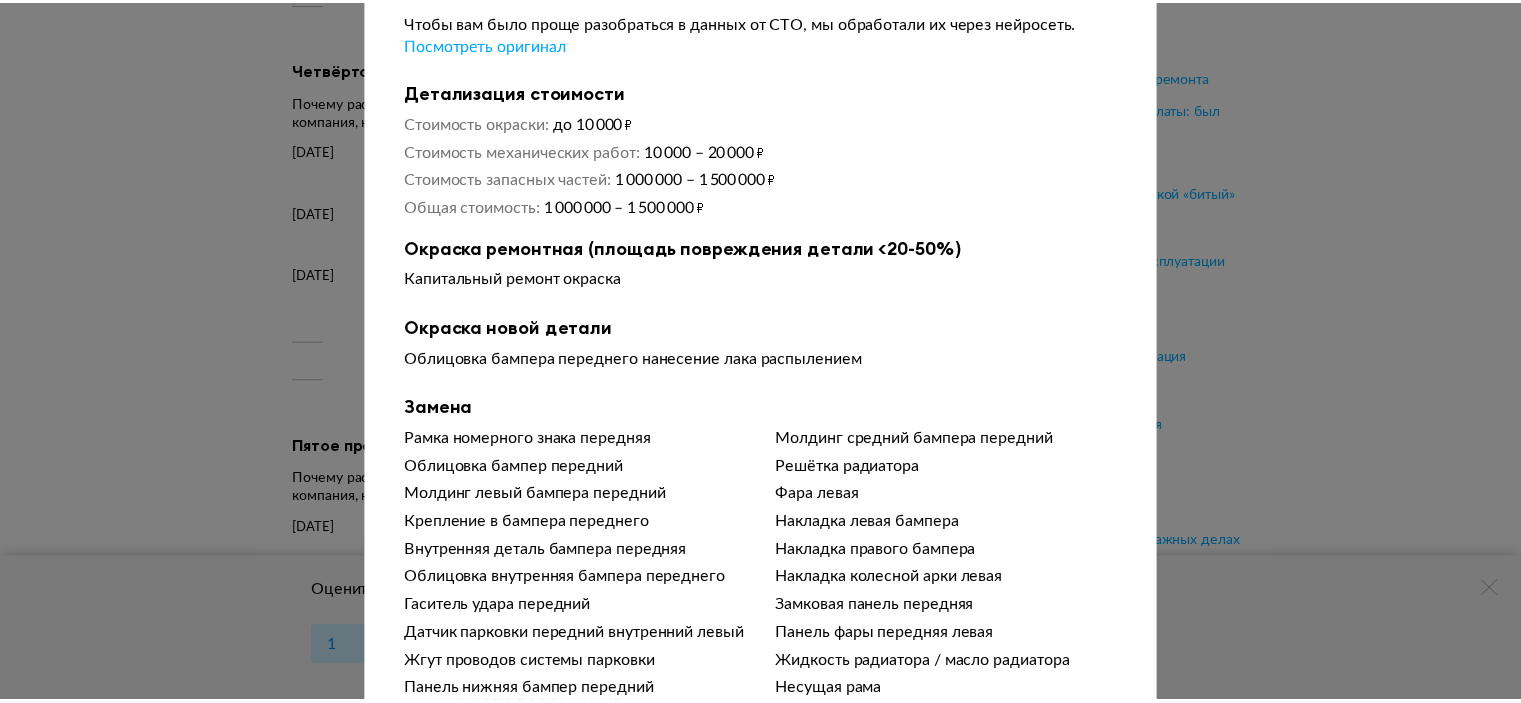 scroll, scrollTop: 0, scrollLeft: 0, axis: both 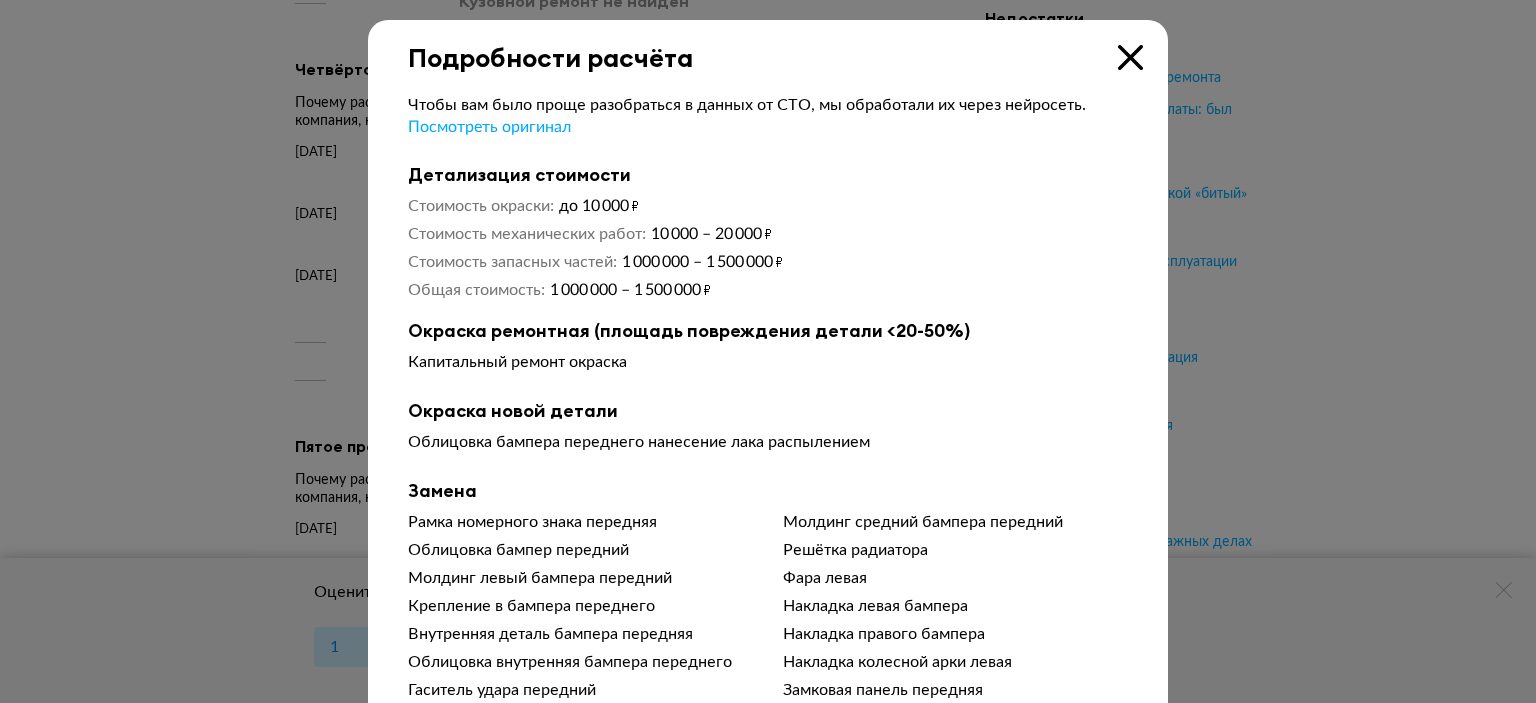 click at bounding box center [1130, 57] 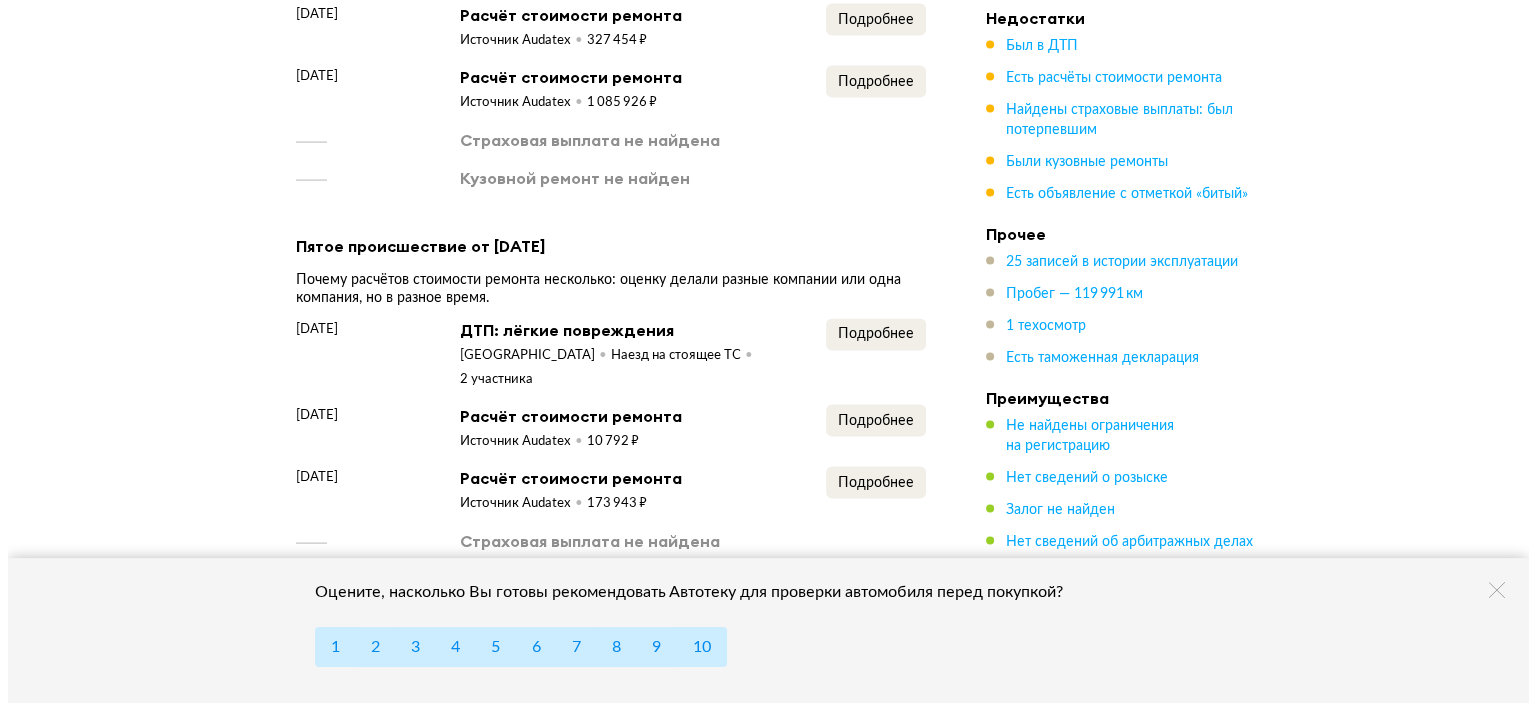 scroll, scrollTop: 3800, scrollLeft: 0, axis: vertical 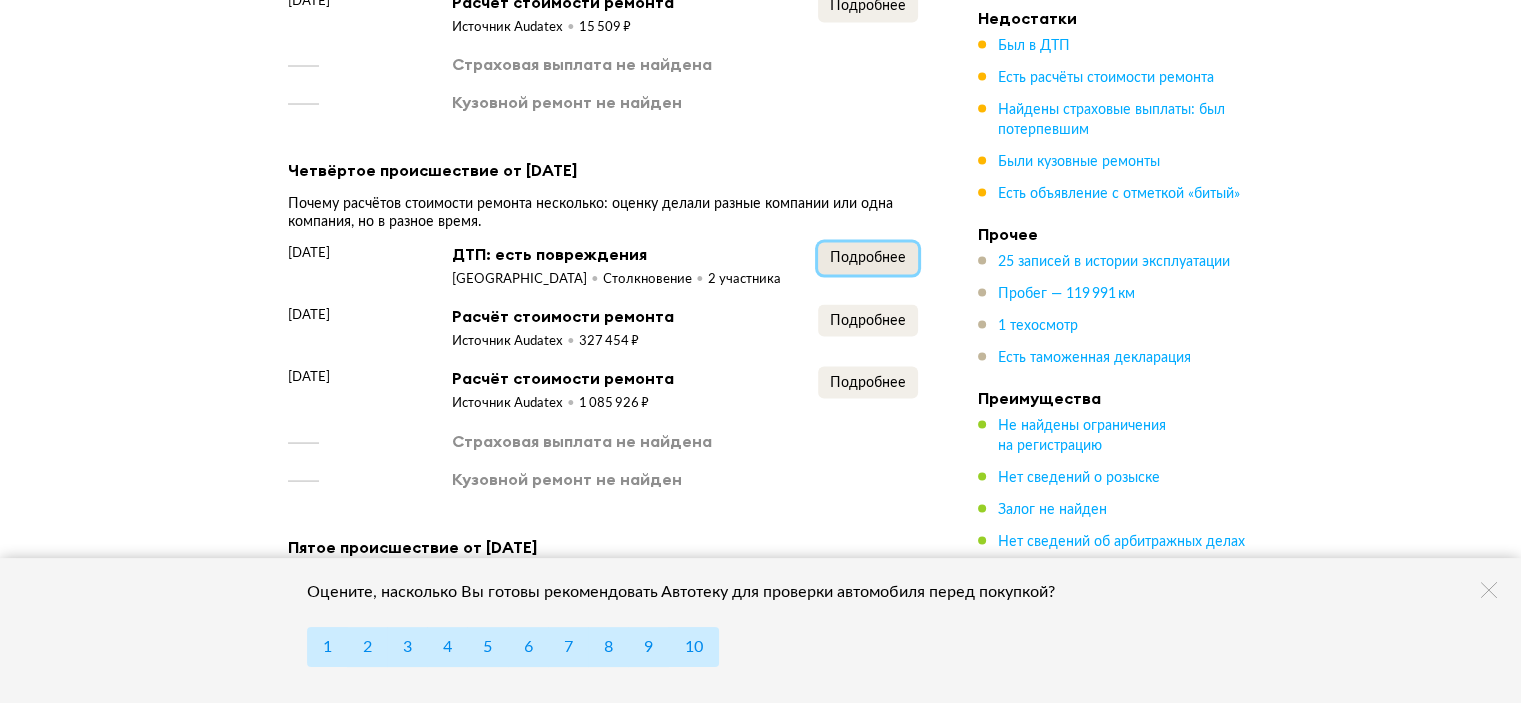 click on "Подробнее" at bounding box center [868, 257] 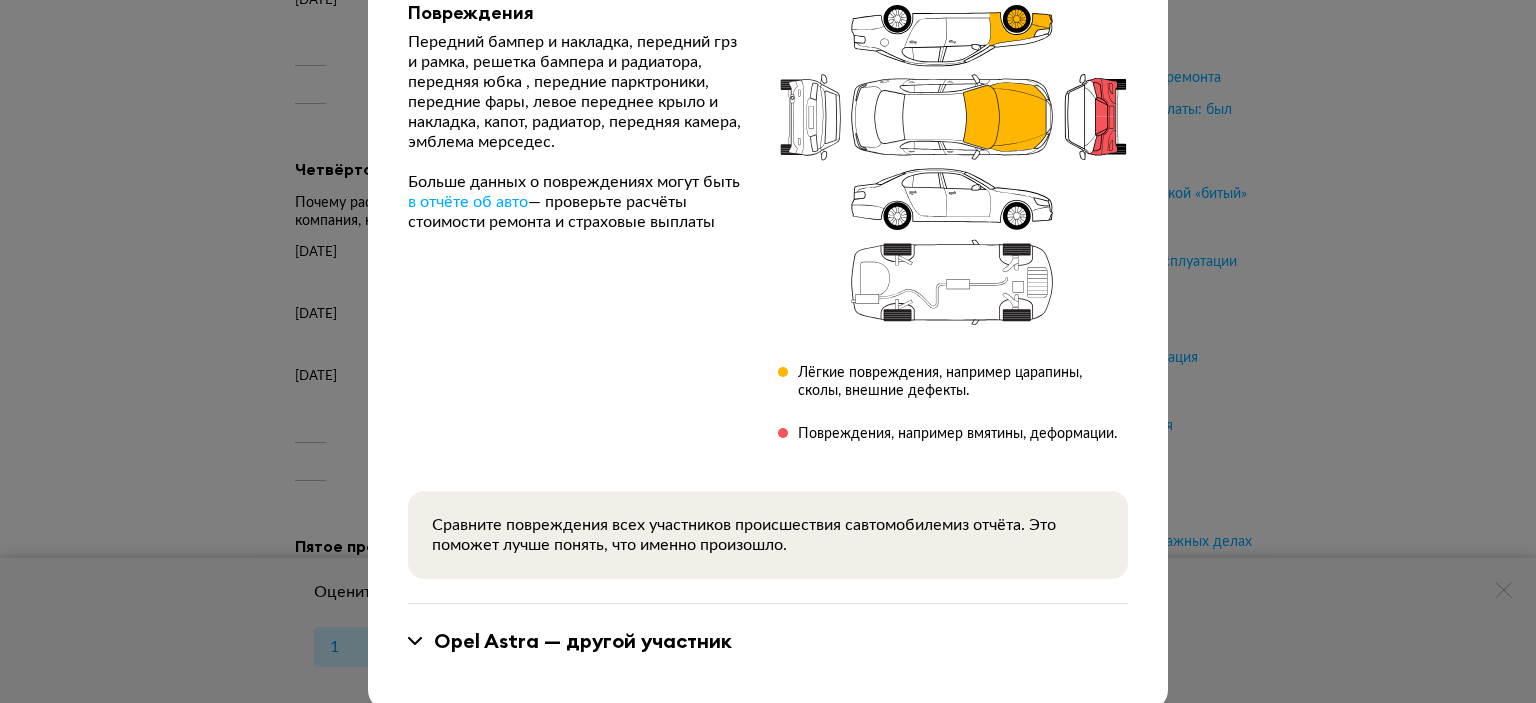 scroll, scrollTop: 278, scrollLeft: 0, axis: vertical 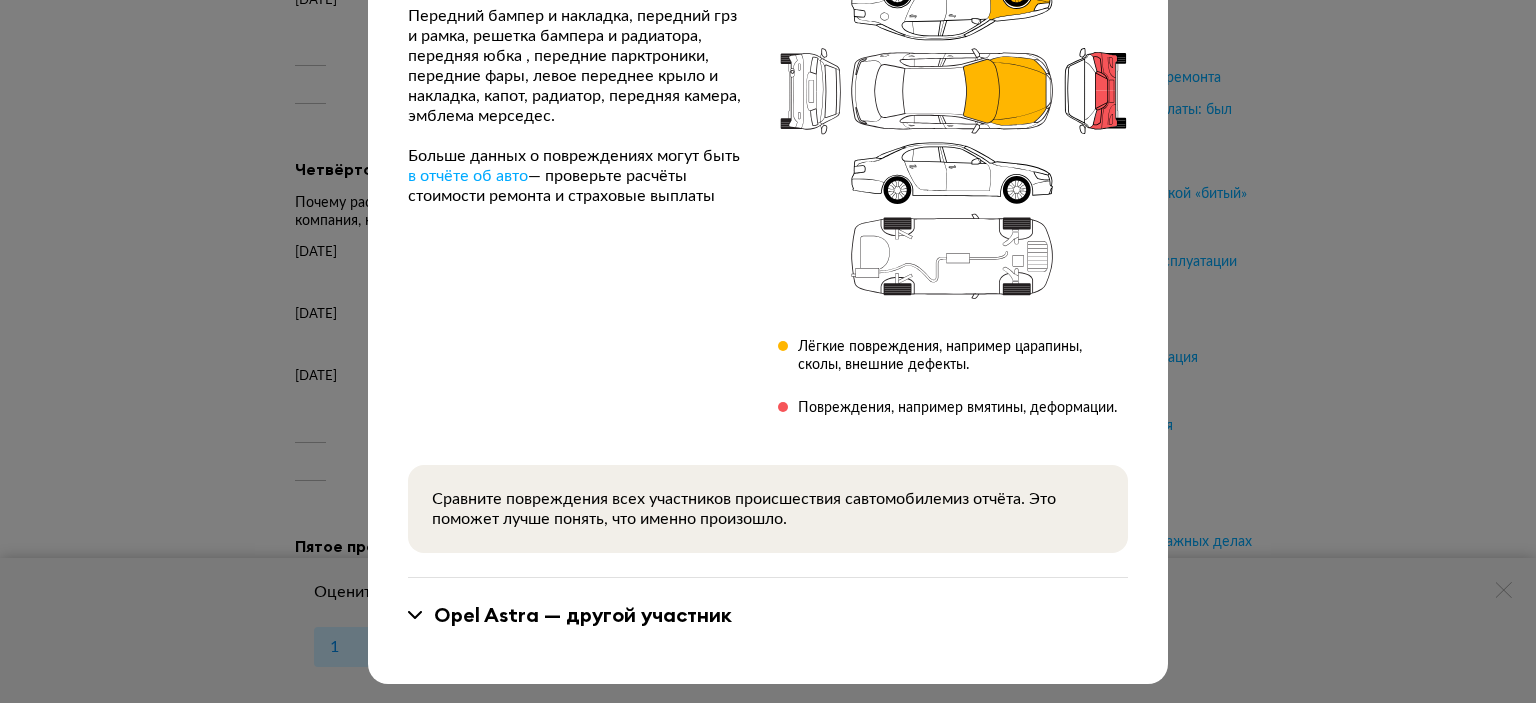 click on "Opel   Astra   —   другой участник" at bounding box center (583, 615) 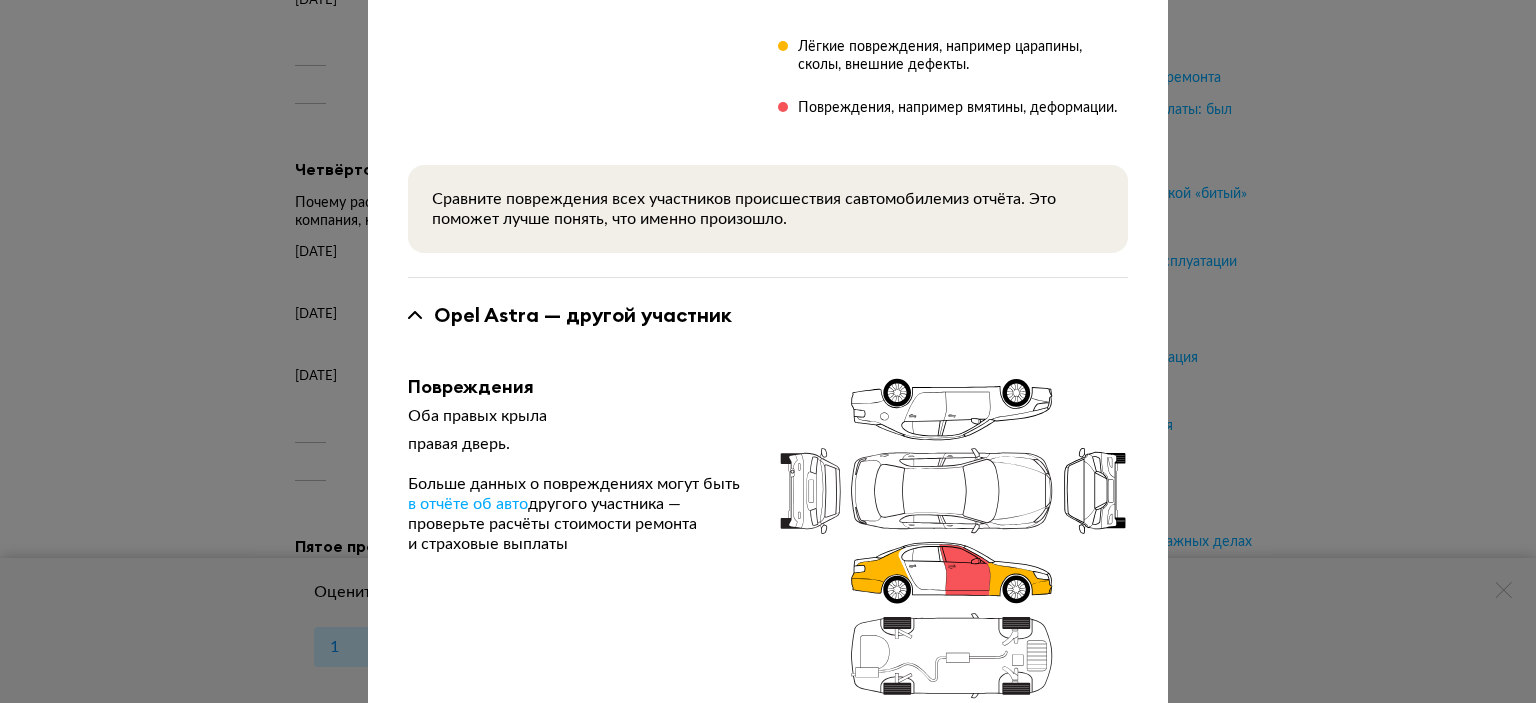scroll, scrollTop: 767, scrollLeft: 0, axis: vertical 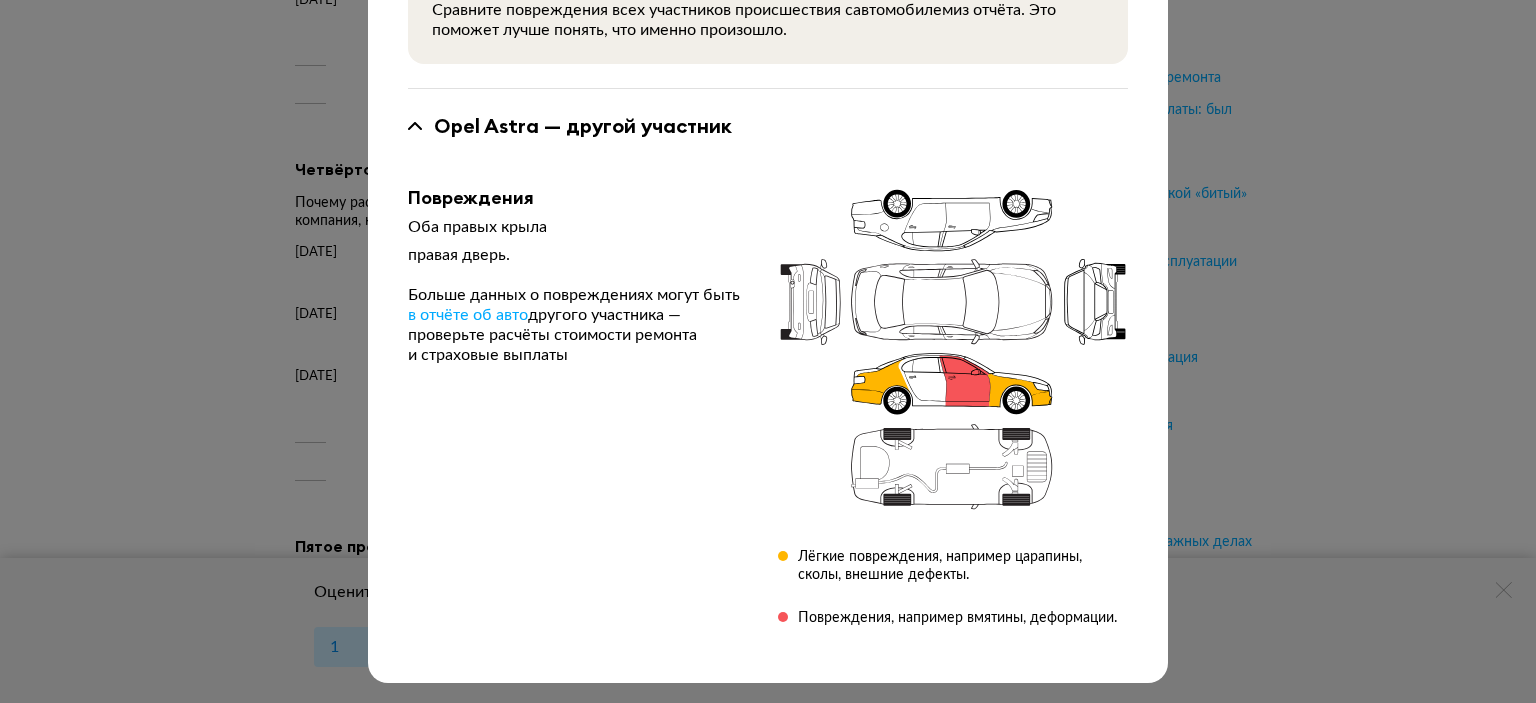 click on "ДТП от 7 декабря 2022 года в 09:00 Тип происшествия :  Столкновение Регион :  Санкт-Петербург MERCEDES   GLE-KLASSE   —   автомобиль из отчёта Повреждения Передний бампер и накладка, передний грз и рамка, решетка бампера и радиатора, передняя юбка , передние парктроники, передние фары, левое переднее крыло и накладка, капот, радиатор, передняя камера, эмблема мерседес. Больше данных о повреждениях могут быть  в отчёте об авто   — проверьте расчёты стоимости ремонта и страховые выплаты Лёгкие повреждения, например царапины, сколы, внешние дефекты. автомобилем Opel   Astra   —" at bounding box center (768, 351) 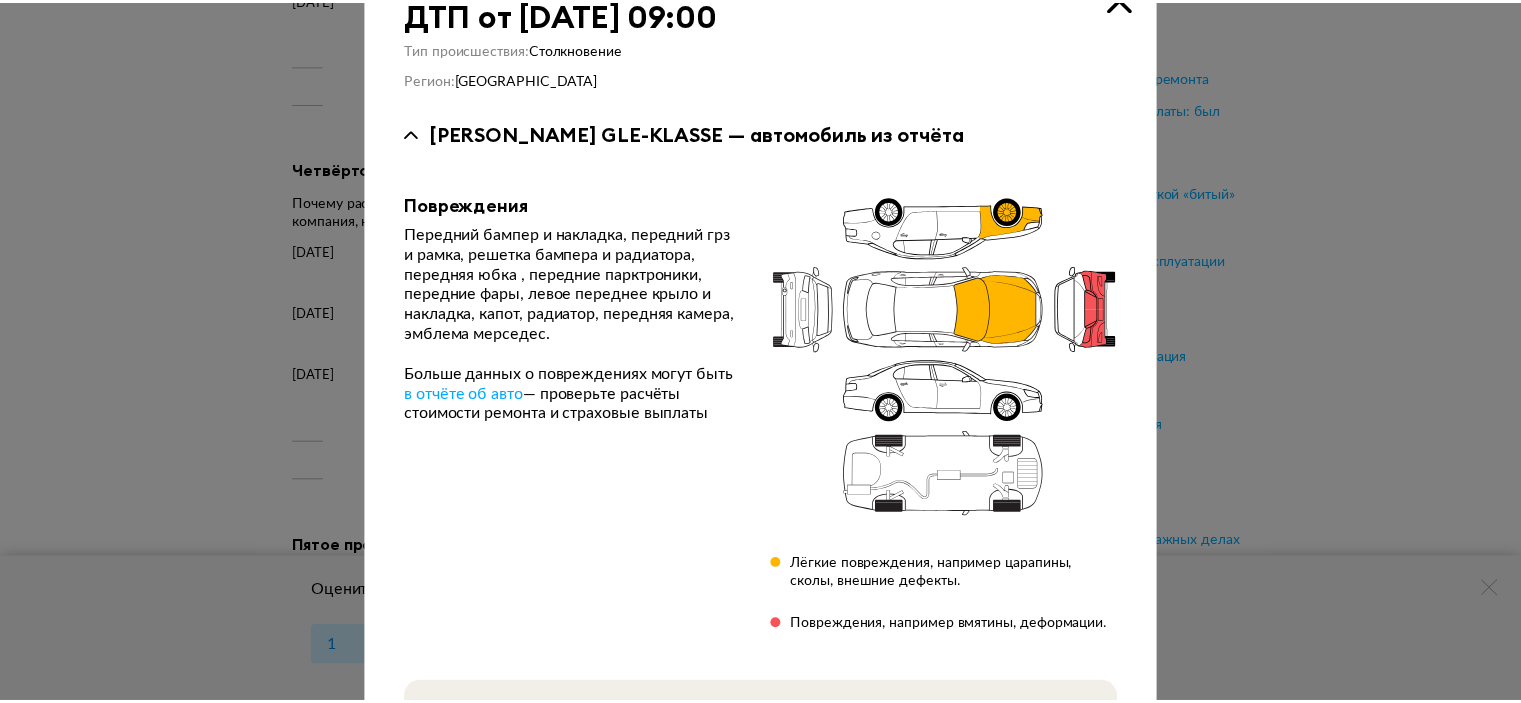 scroll, scrollTop: 0, scrollLeft: 0, axis: both 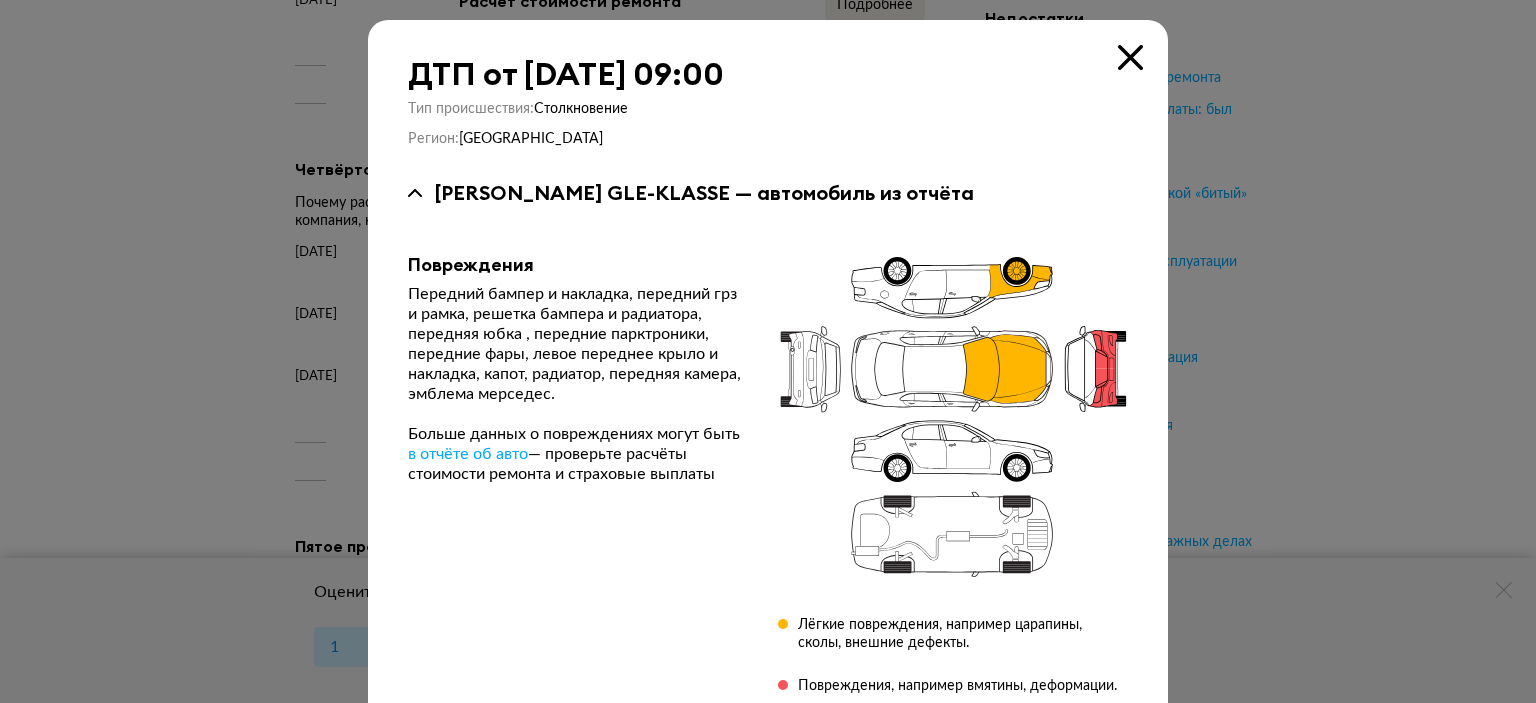 click at bounding box center (1130, 57) 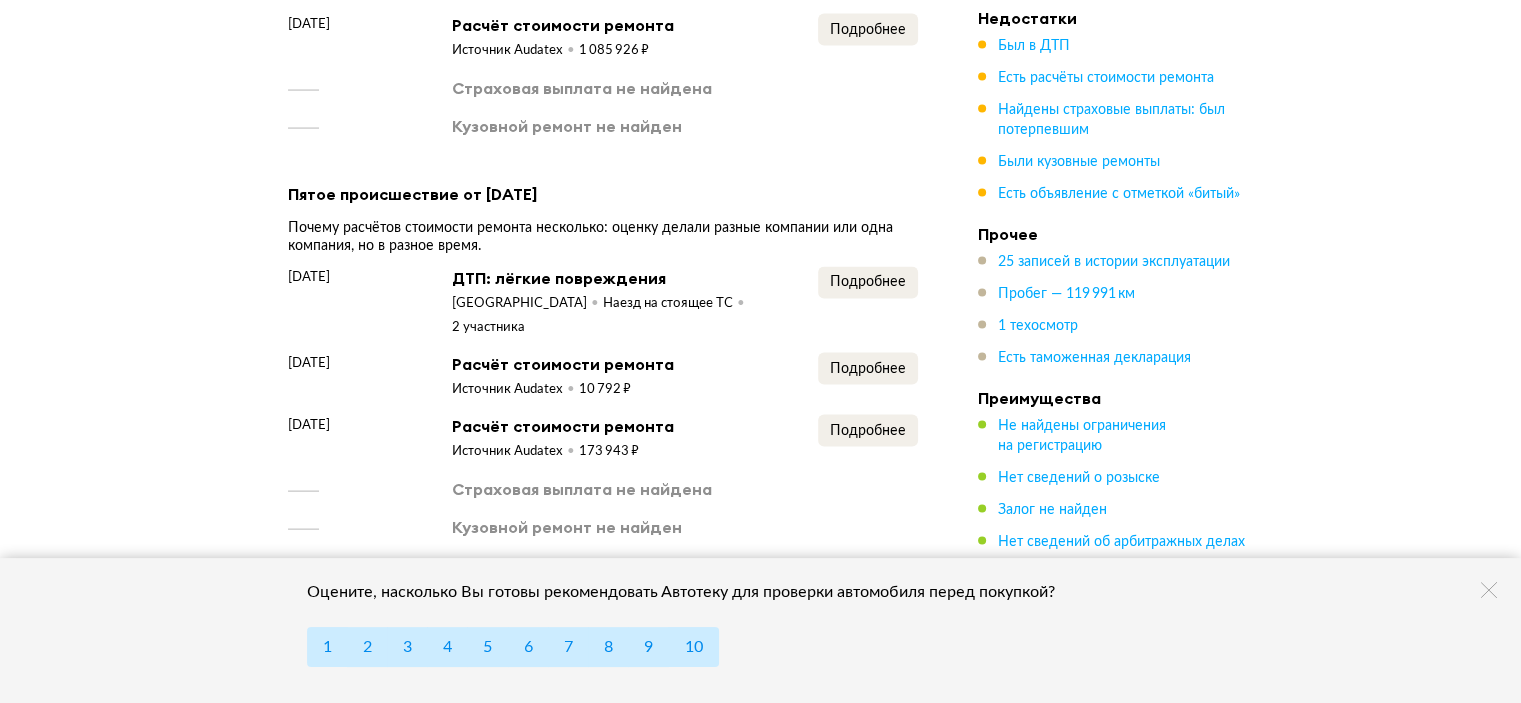 scroll, scrollTop: 4200, scrollLeft: 0, axis: vertical 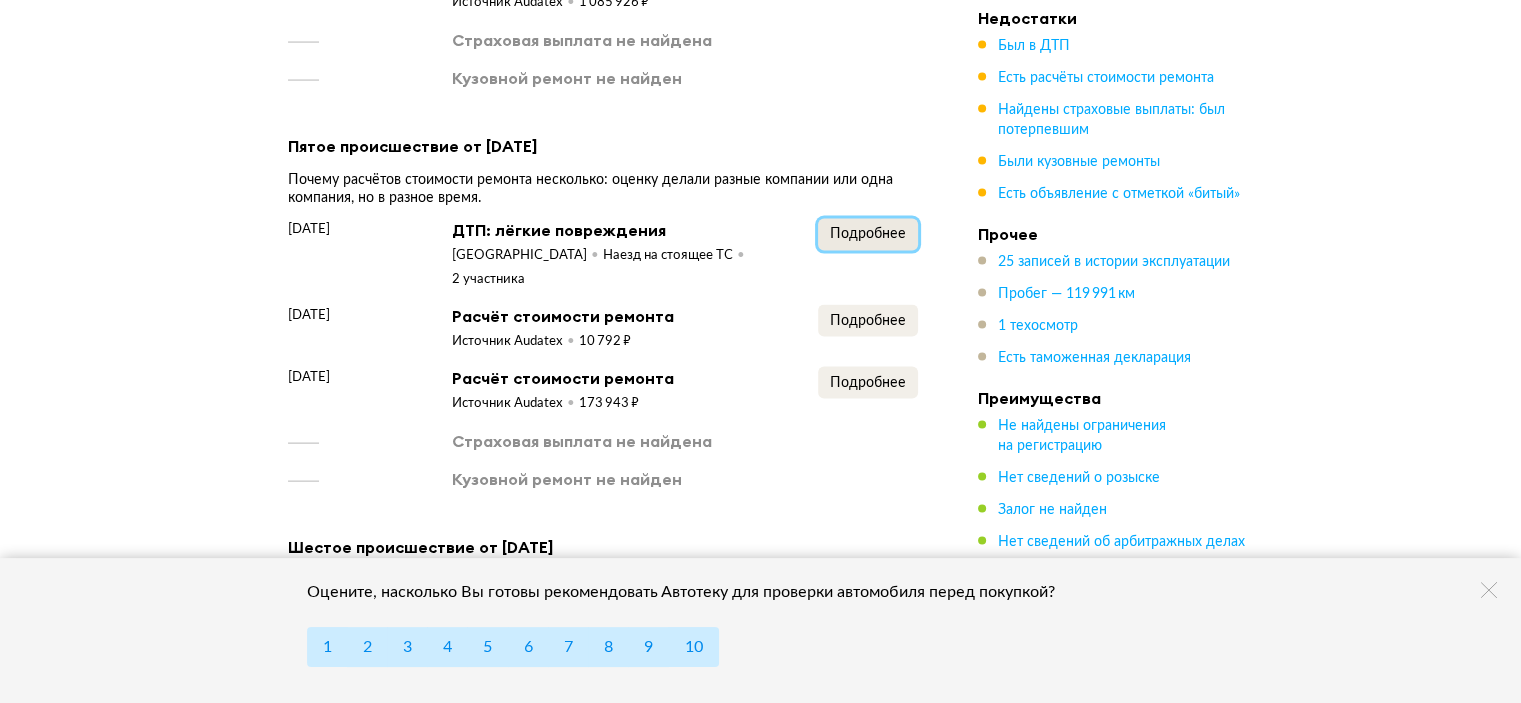 click on "Подробнее" at bounding box center (868, 234) 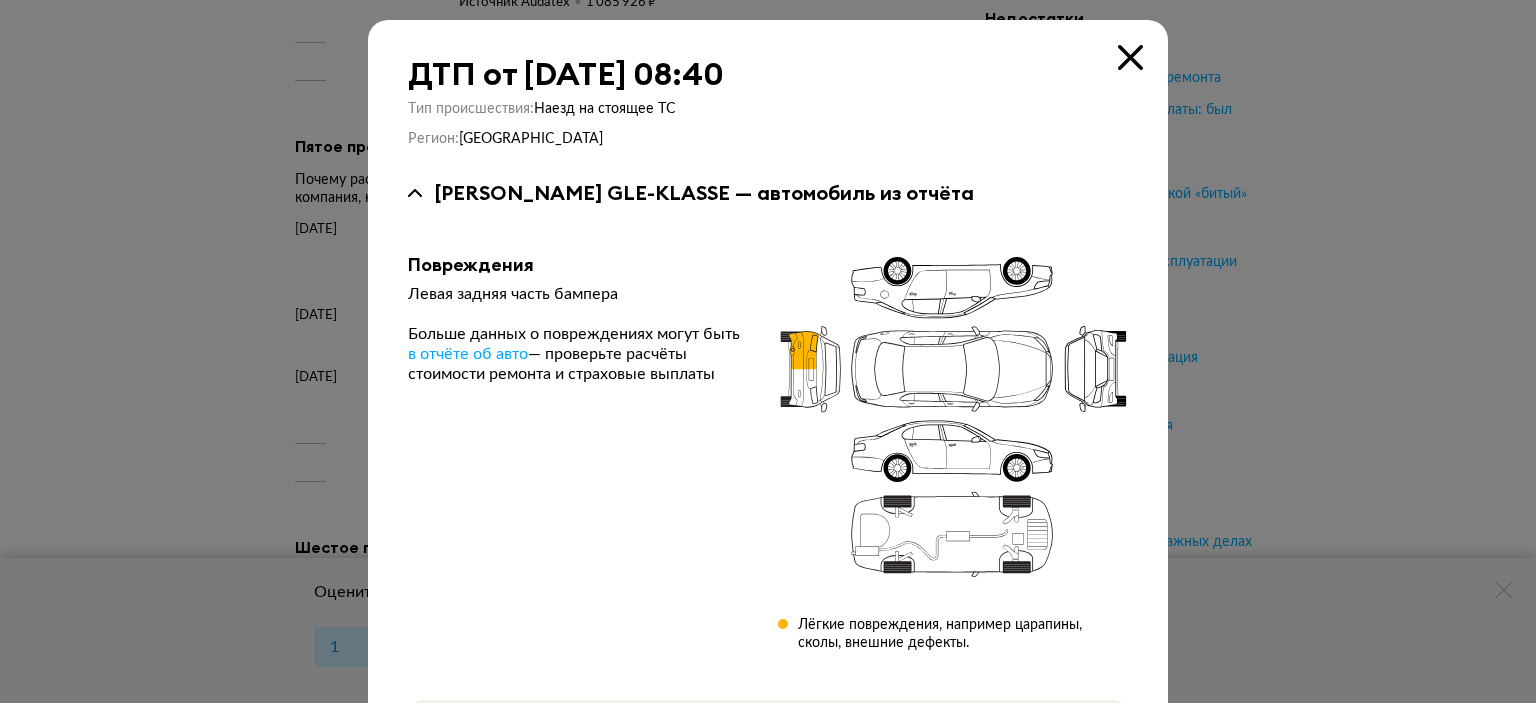 click at bounding box center [1130, 57] 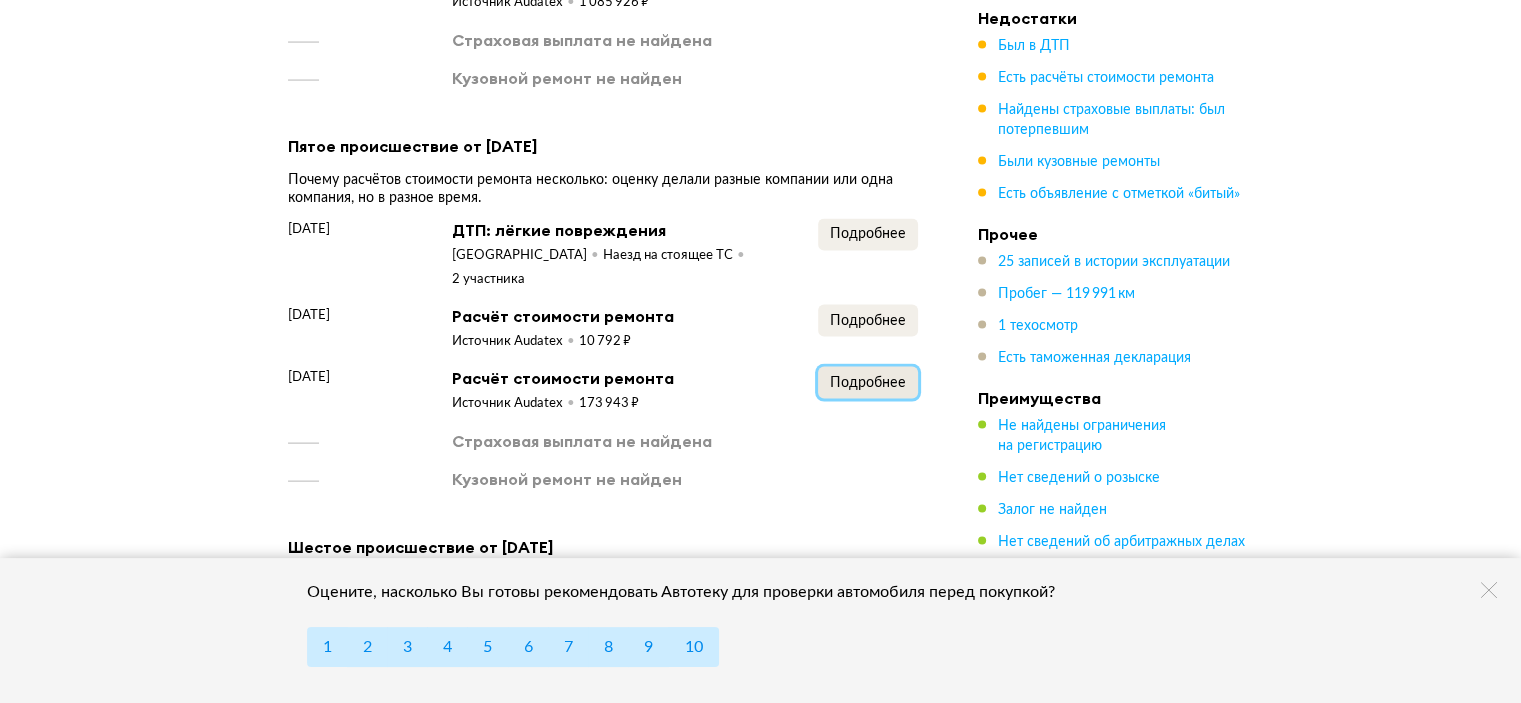 click on "Подробнее" at bounding box center (868, 383) 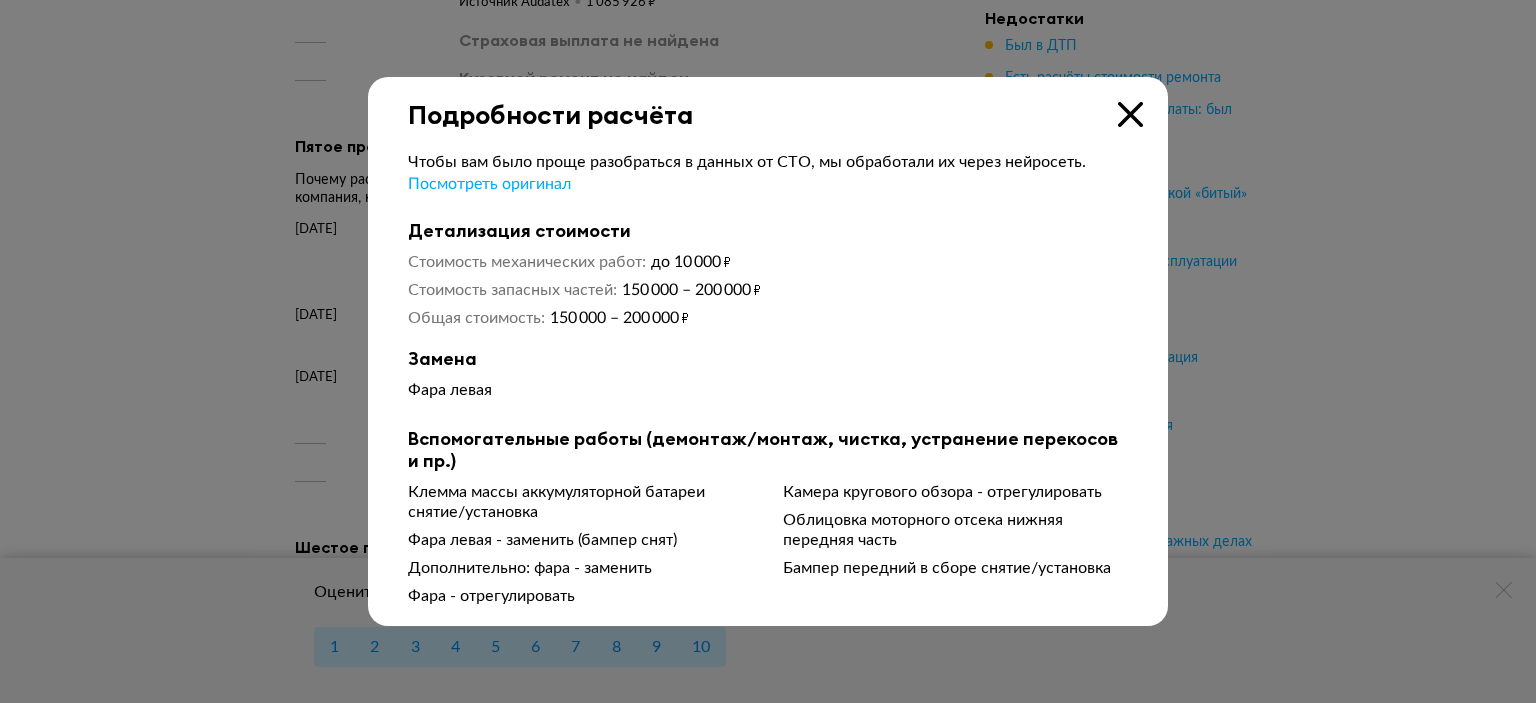 click at bounding box center [1130, 114] 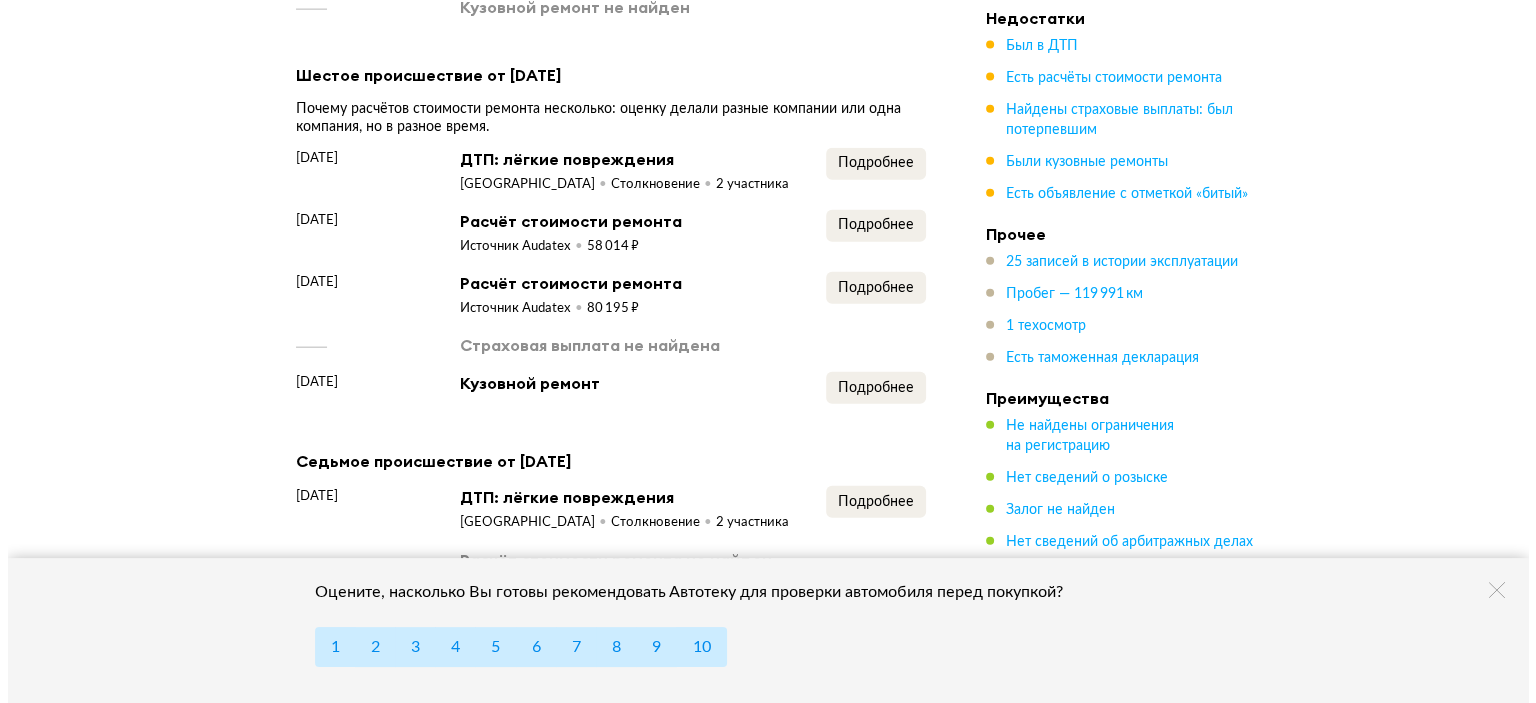scroll, scrollTop: 4700, scrollLeft: 0, axis: vertical 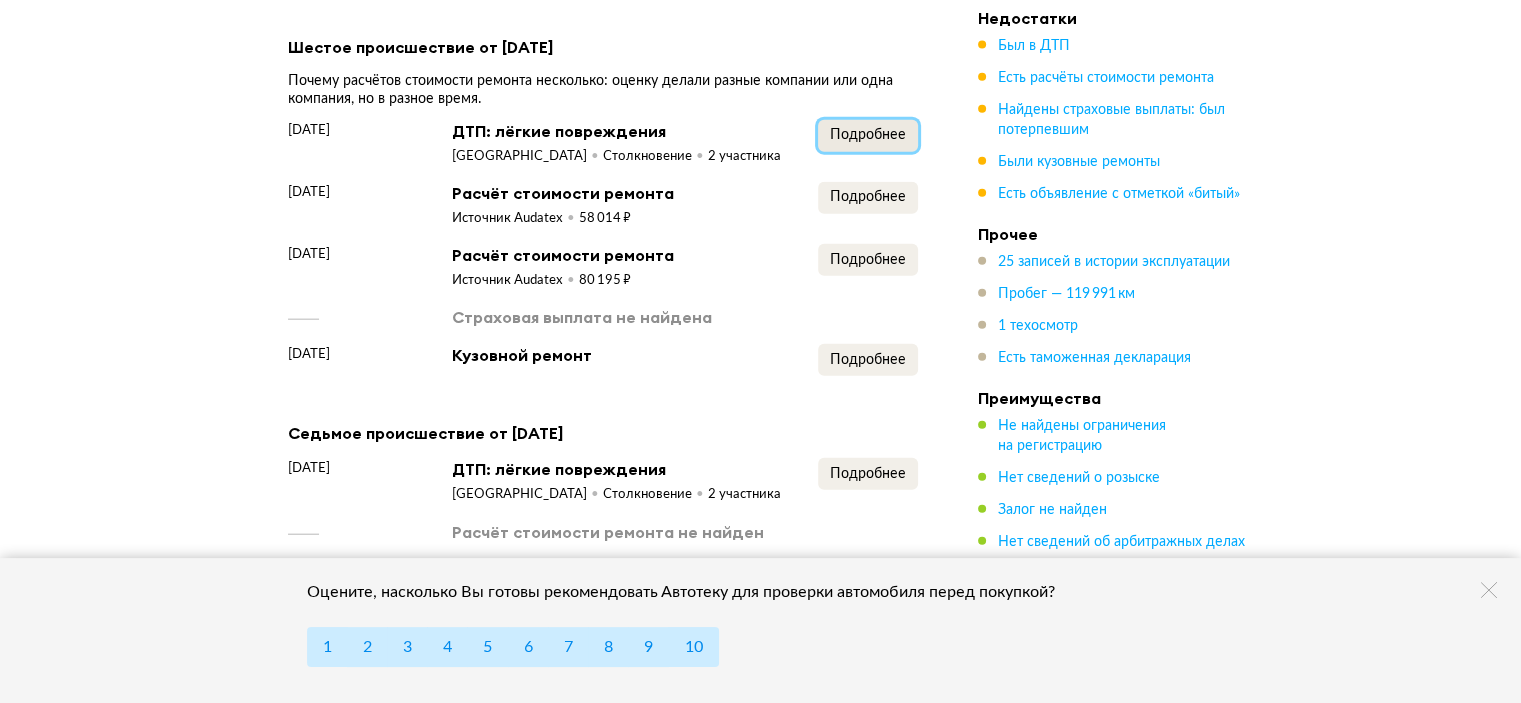 click on "Подробнее" at bounding box center [868, 136] 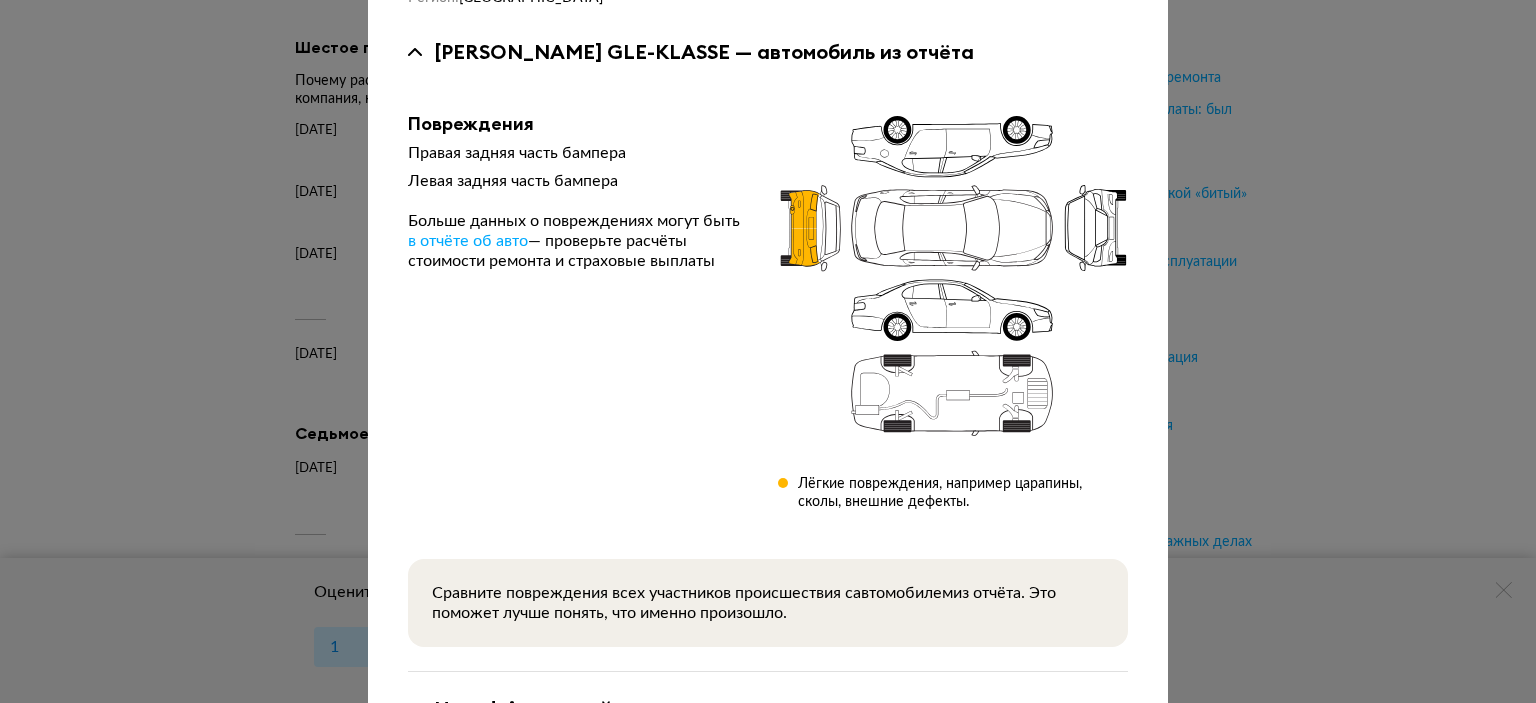 scroll, scrollTop: 235, scrollLeft: 0, axis: vertical 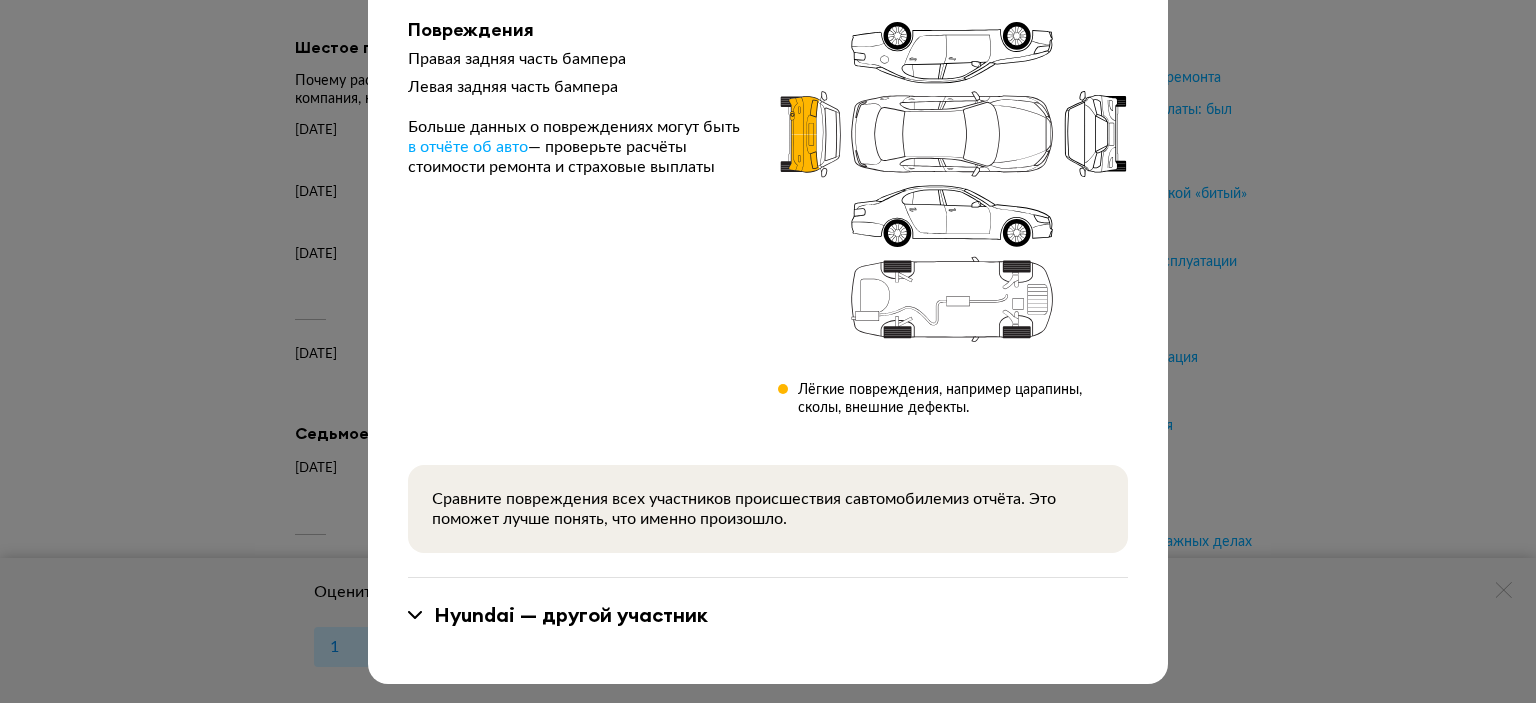 click on "Hyundai     —   другой участник" at bounding box center [571, 615] 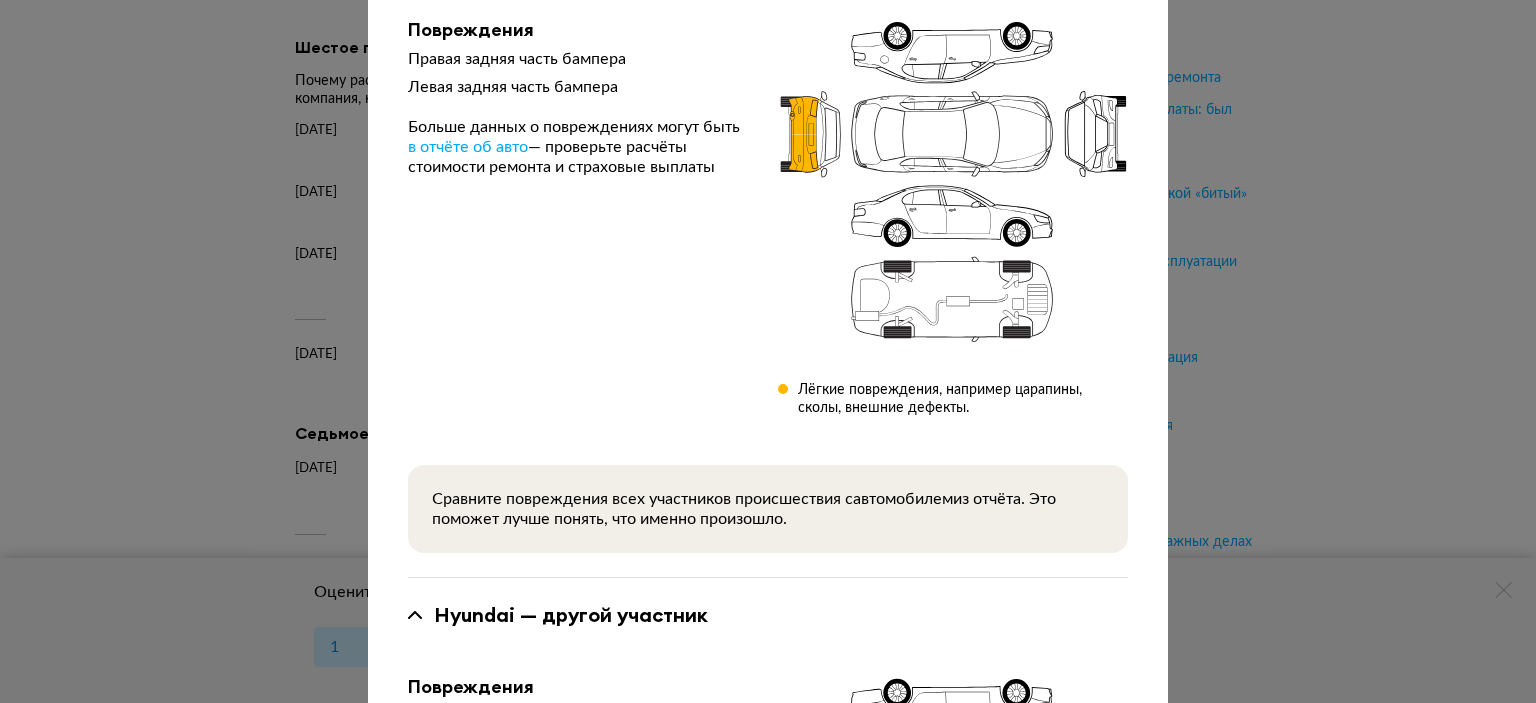 scroll, scrollTop: 680, scrollLeft: 0, axis: vertical 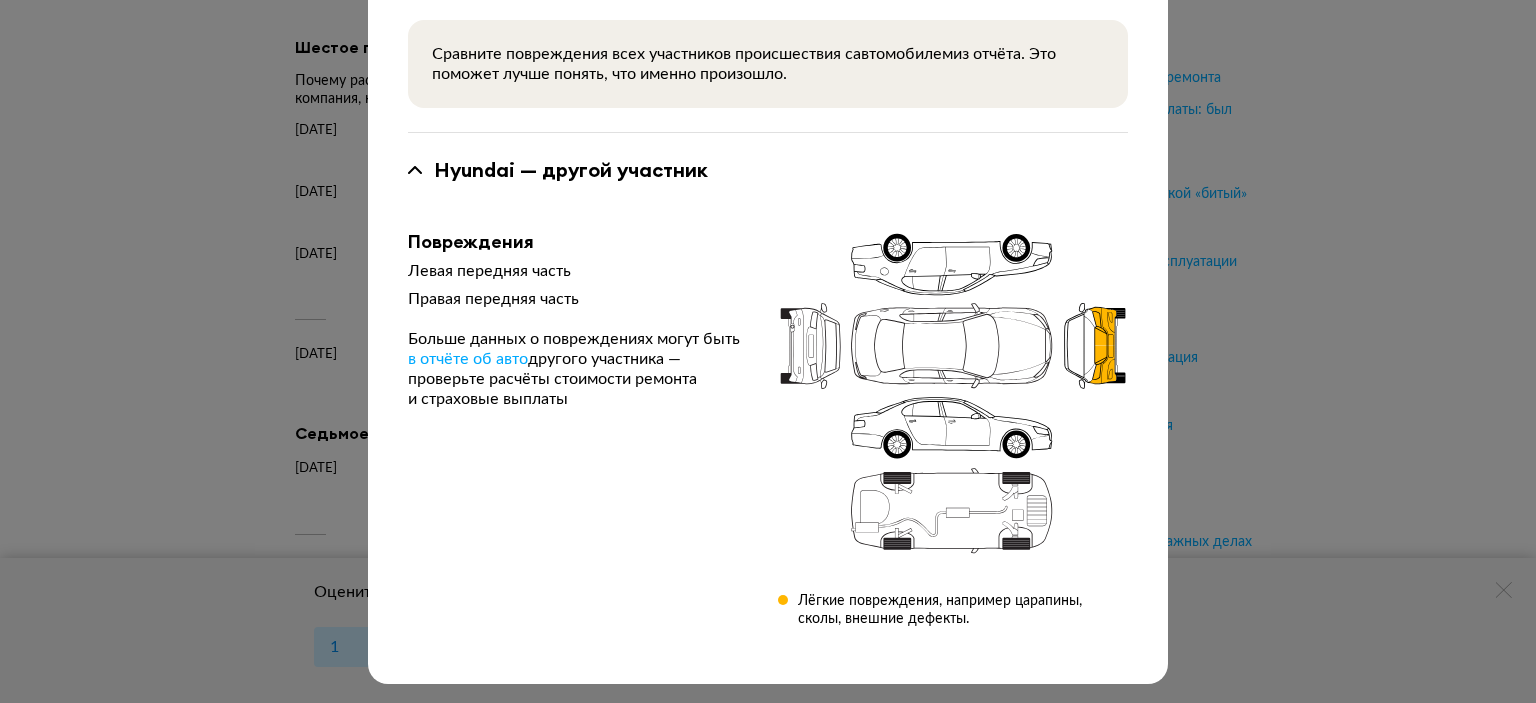 click on "ДТП от 3 декабря 2024 года в 15:15 Тип происшествия :  Столкновение Регион :  Санкт-Петербург MERCEDES   GLE-KLASSE   —   автомобиль из отчёта Повреждения Правая задняя часть бампера Левая задняя часть бампера Больше данных о повреждениях могут быть  в отчёте об авто   — проверьте расчёты стоимости ремонта и страховые выплаты Лёгкие повреждения, например царапины, сколы, внешние дефекты. Сравните повреждения всех участников происшествия с  автомобилем  из отчёта. Это поможет лучше понять, что именно произошло. Hyundai     —   другой участник Повреждения в отчёте об авто" at bounding box center (768, 351) 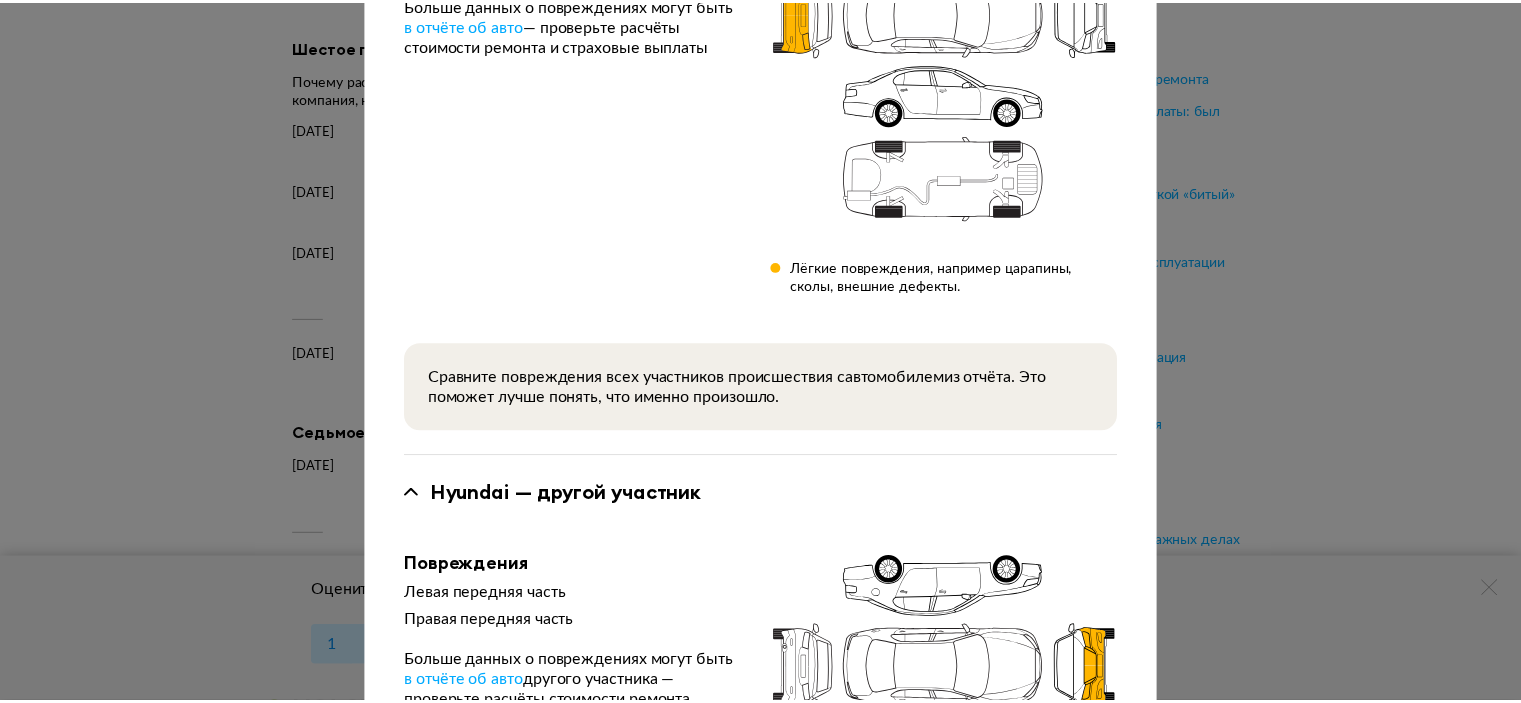 scroll, scrollTop: 0, scrollLeft: 0, axis: both 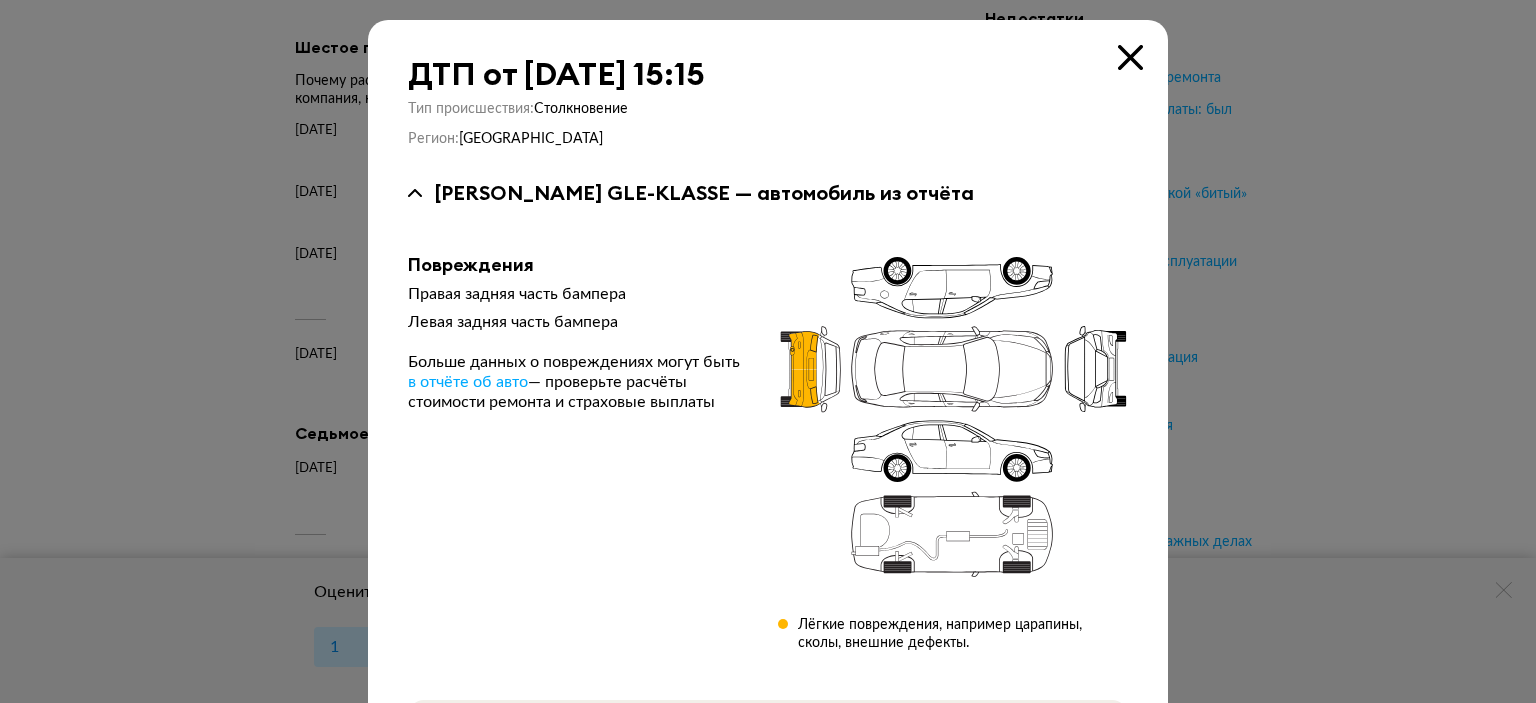 click at bounding box center [768, 351] 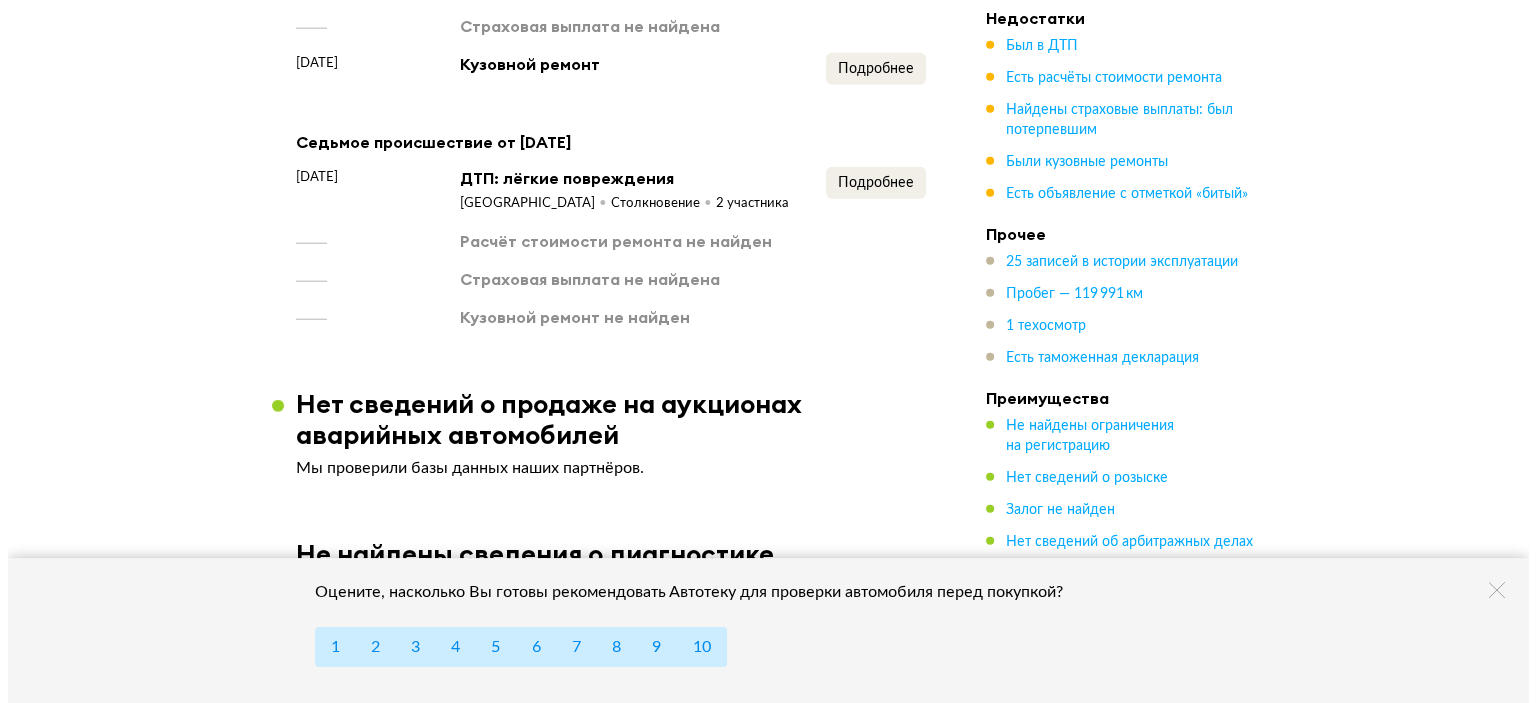 scroll, scrollTop: 5000, scrollLeft: 0, axis: vertical 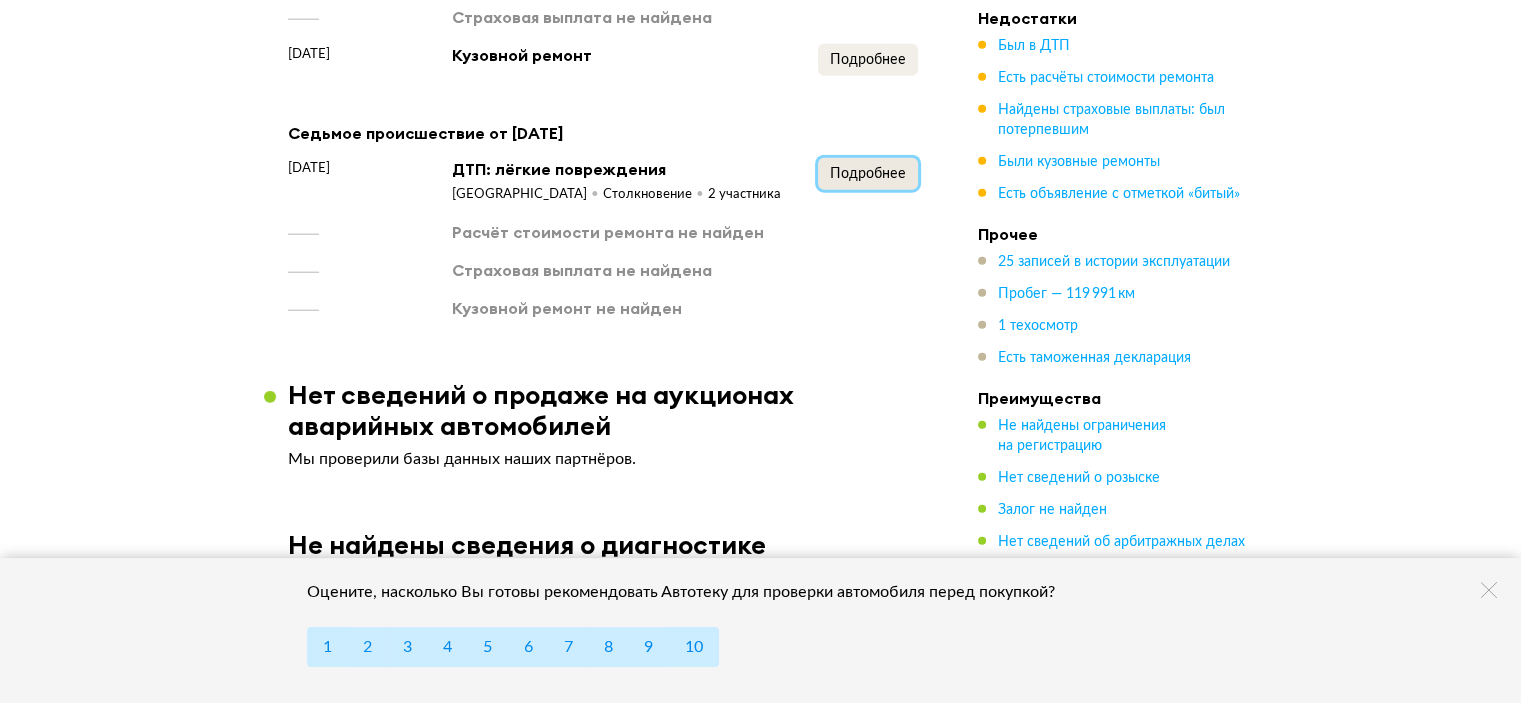 click on "Подробнее" at bounding box center [868, 174] 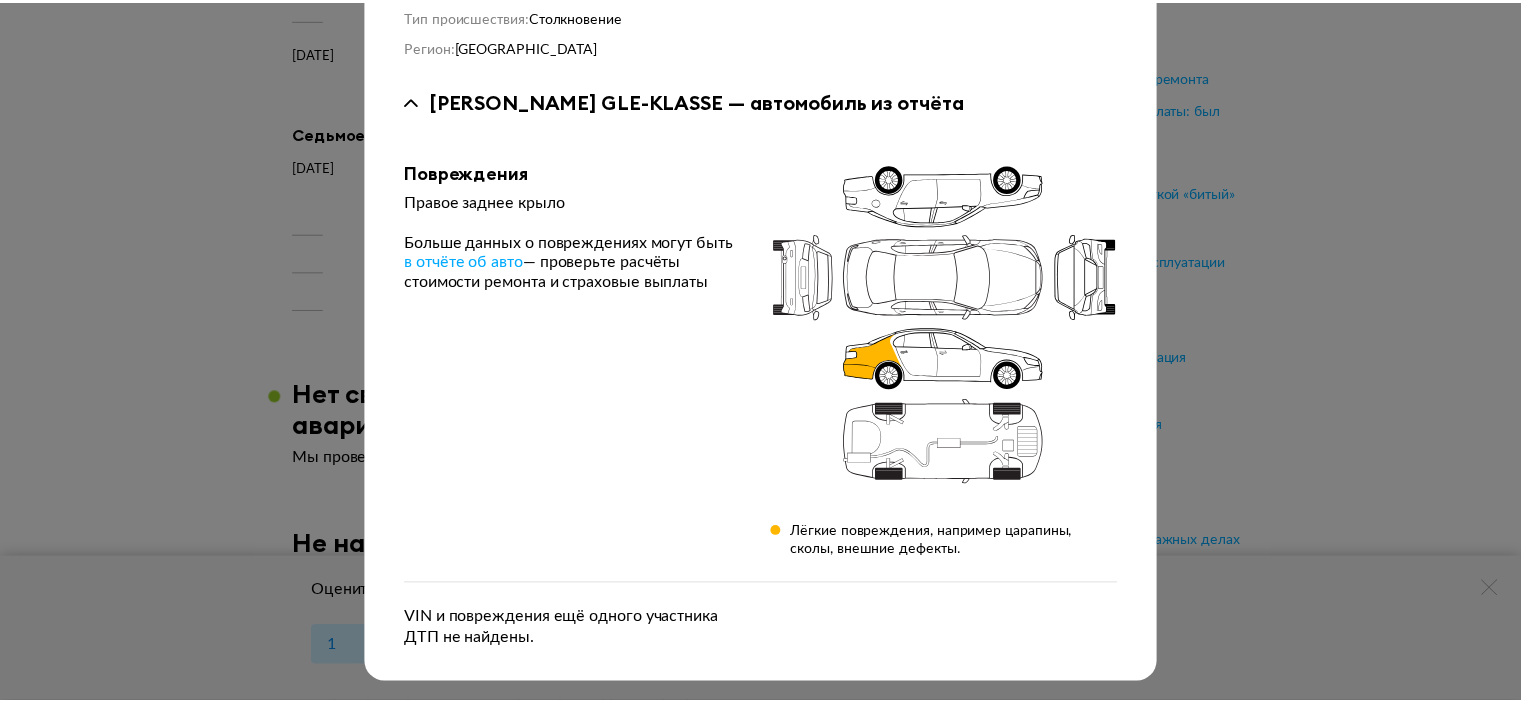 scroll, scrollTop: 0, scrollLeft: 0, axis: both 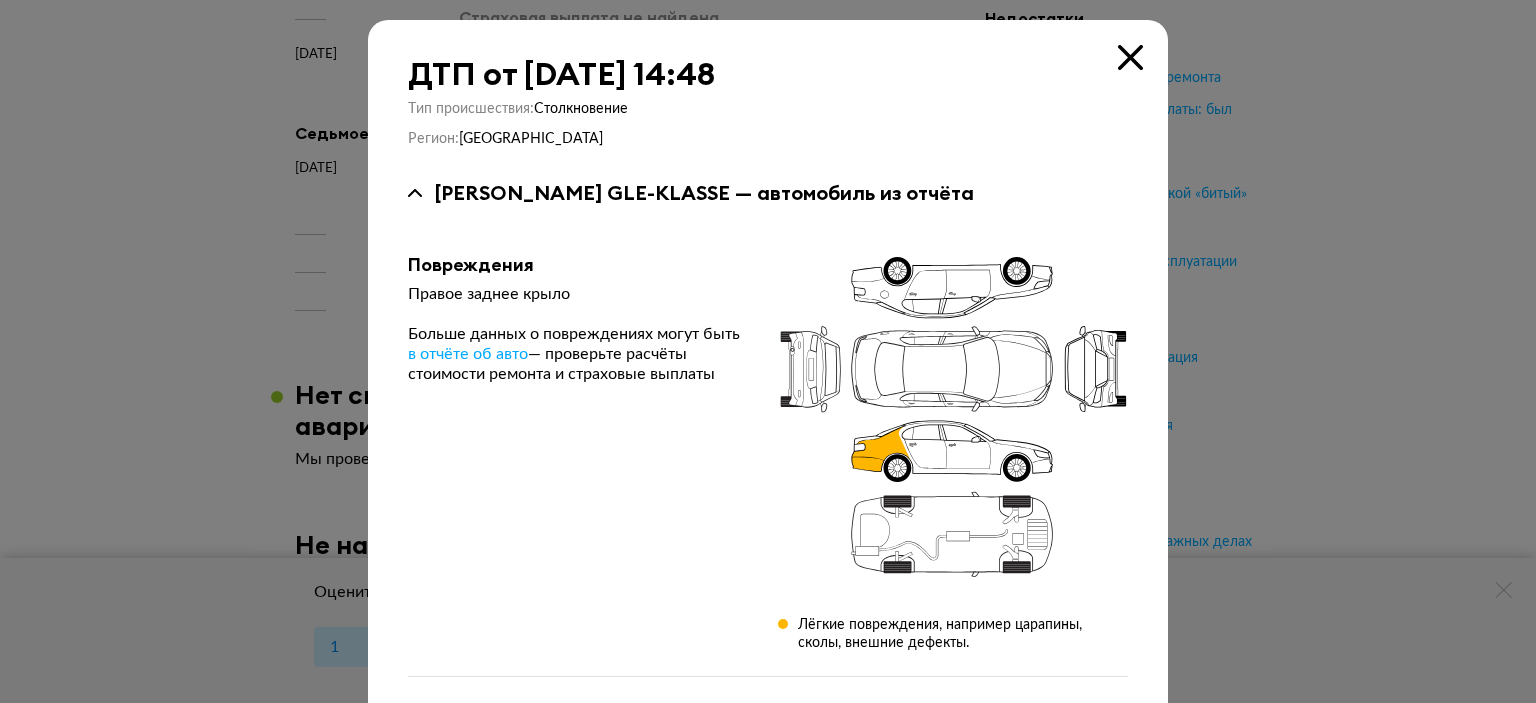 click at bounding box center [1130, 57] 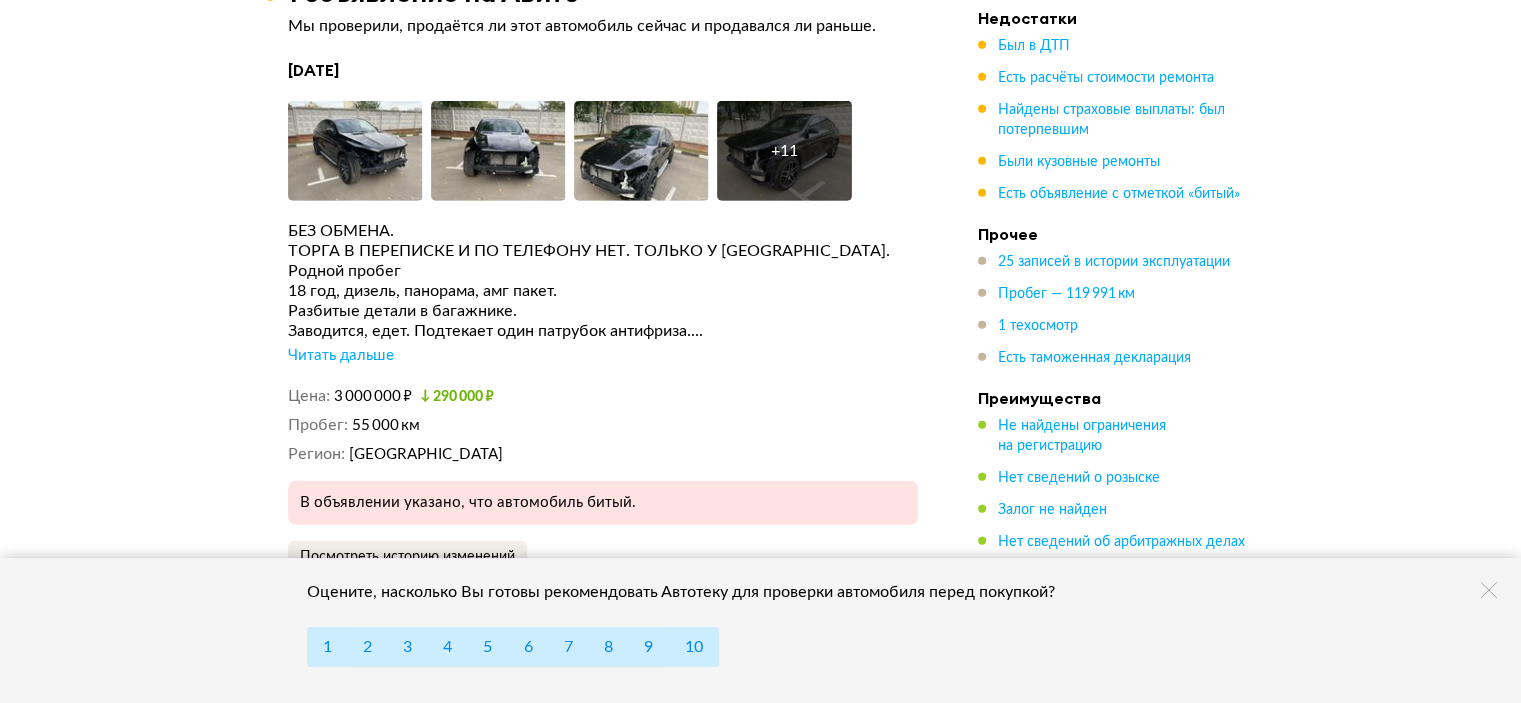 scroll, scrollTop: 6000, scrollLeft: 0, axis: vertical 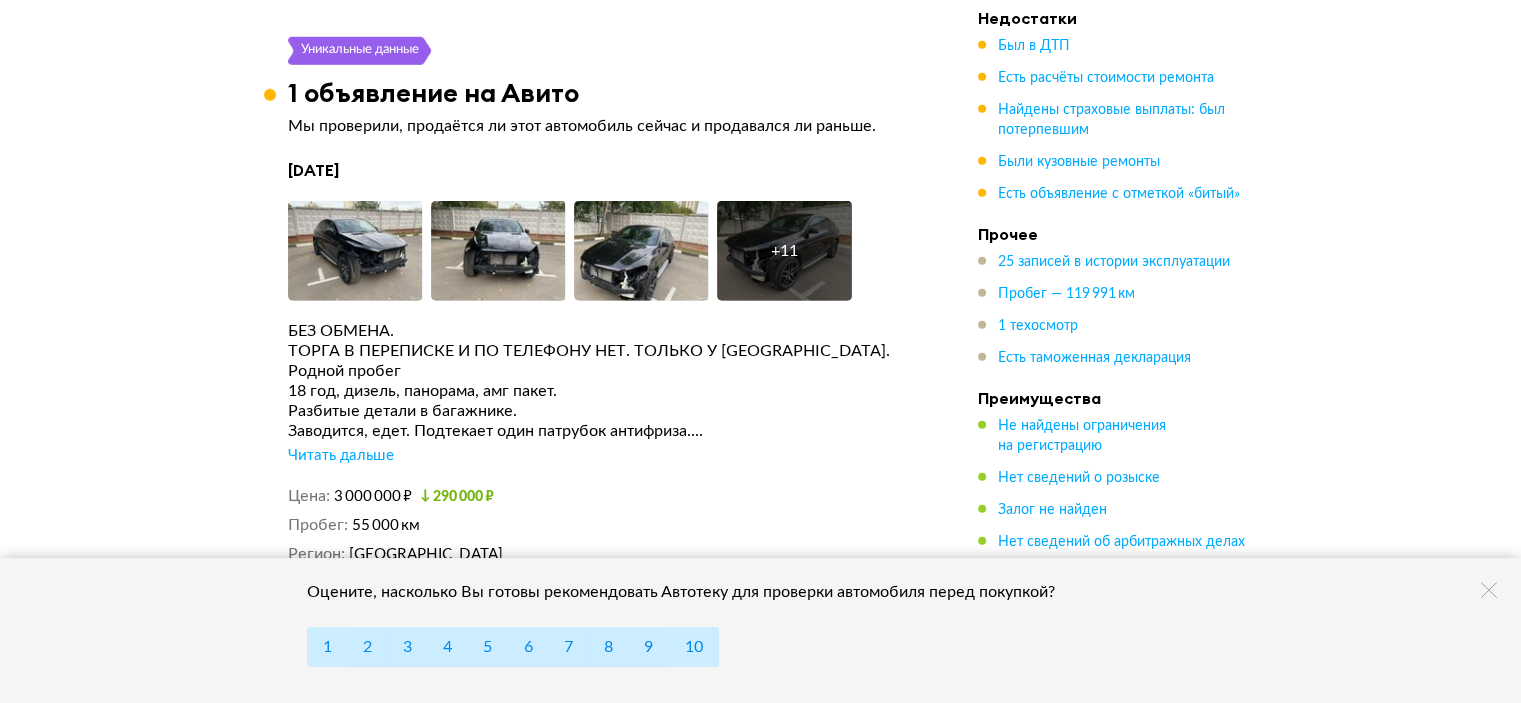 click on "Читать дальше" at bounding box center [341, 456] 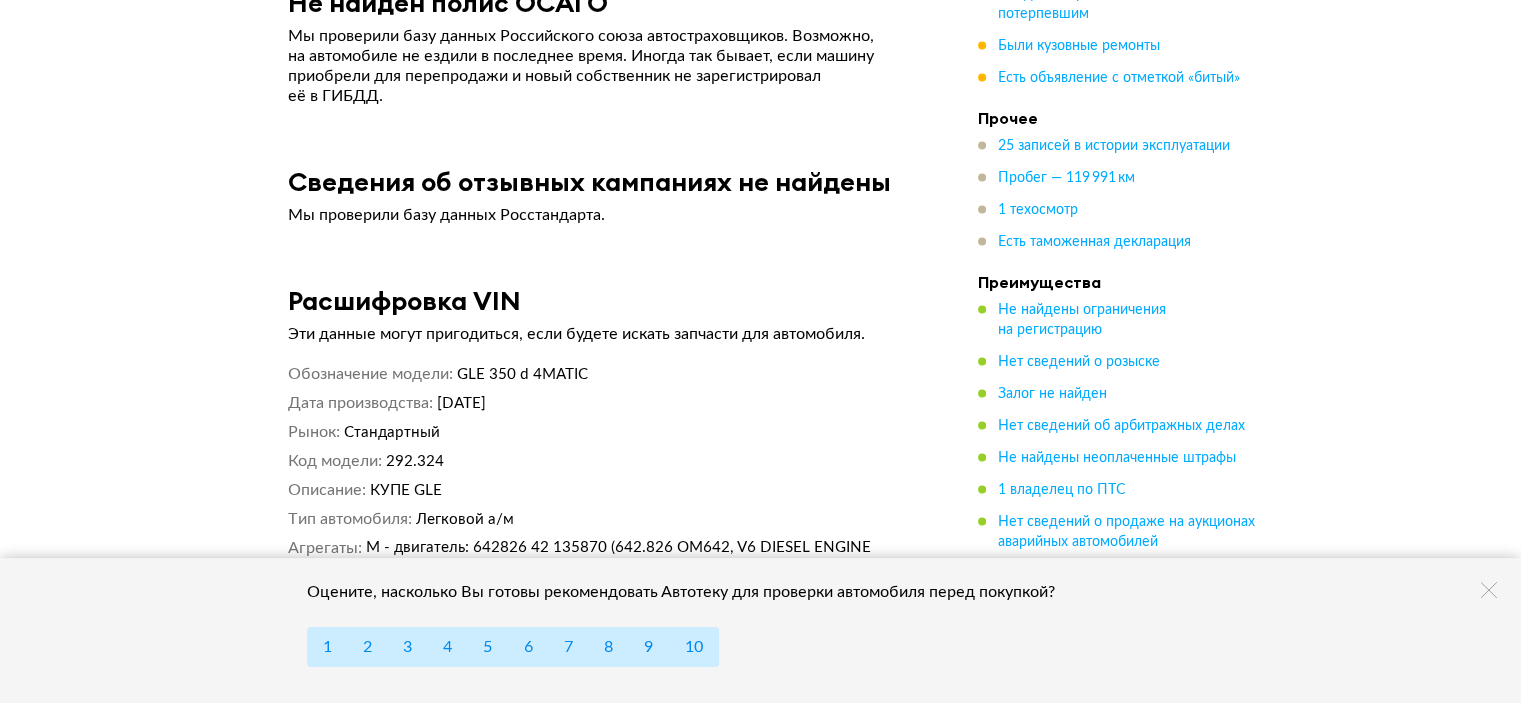 scroll, scrollTop: 10800, scrollLeft: 0, axis: vertical 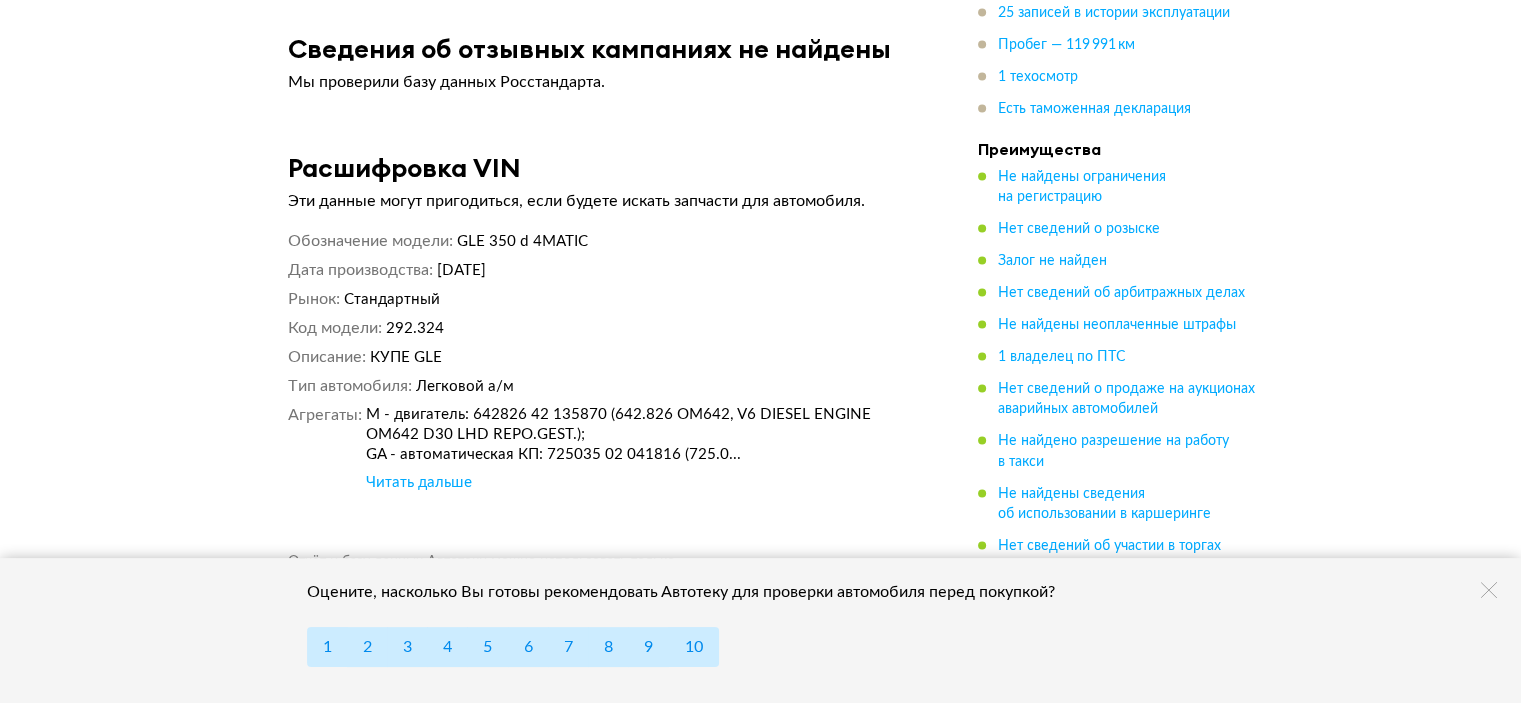 click on "Читать дальше" at bounding box center (419, 483) 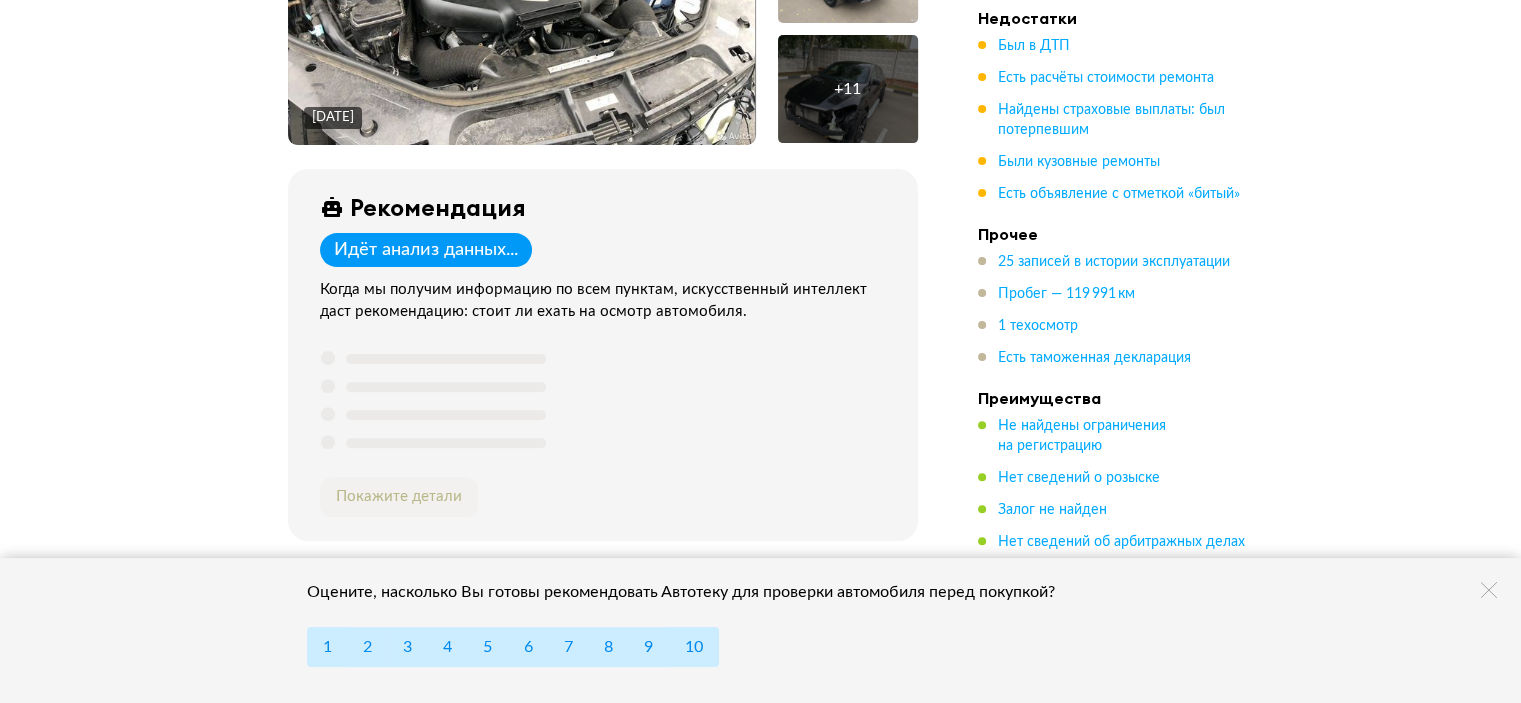 scroll, scrollTop: 700, scrollLeft: 0, axis: vertical 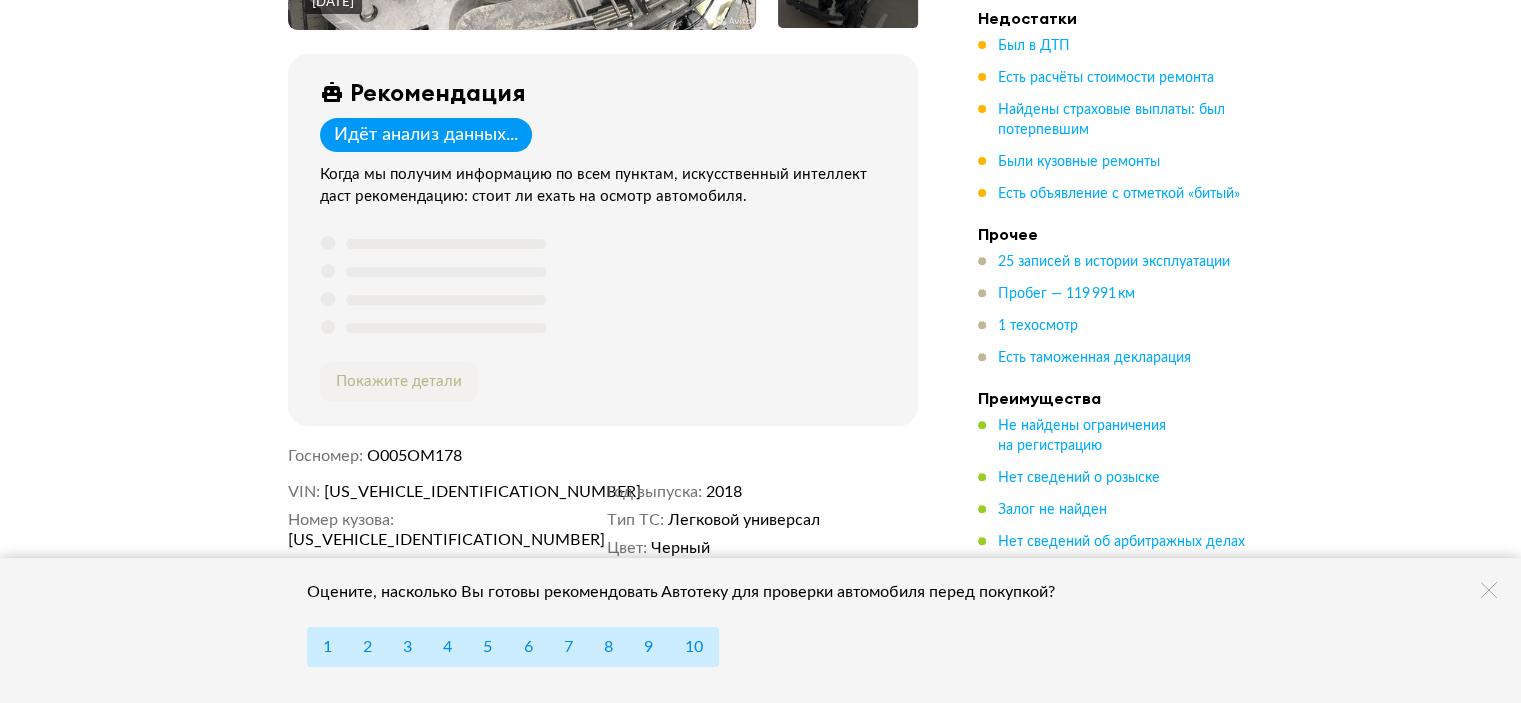 click on "Идёт анализ данных..." at bounding box center [426, 135] 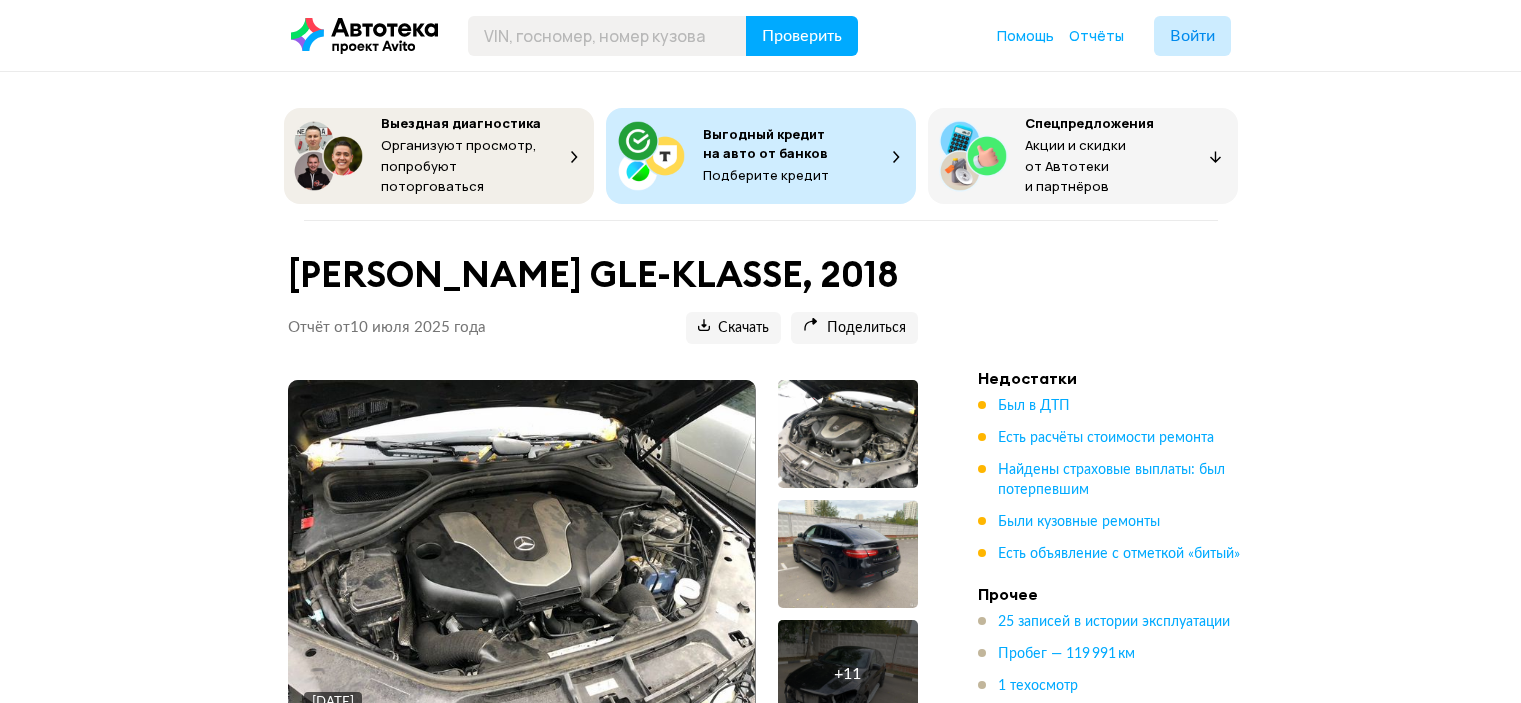 scroll, scrollTop: 700, scrollLeft: 0, axis: vertical 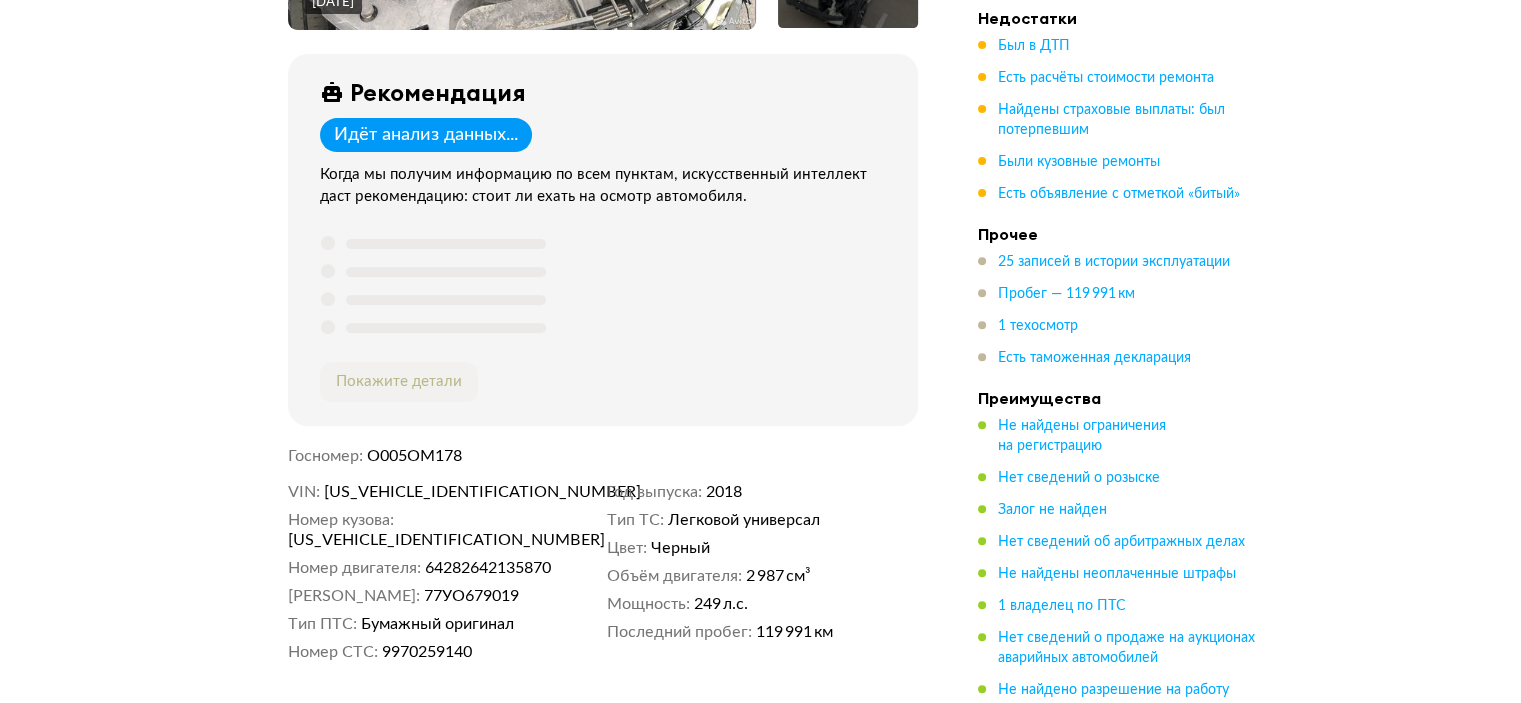 click on "Идёт анализ данных..." at bounding box center [426, 135] 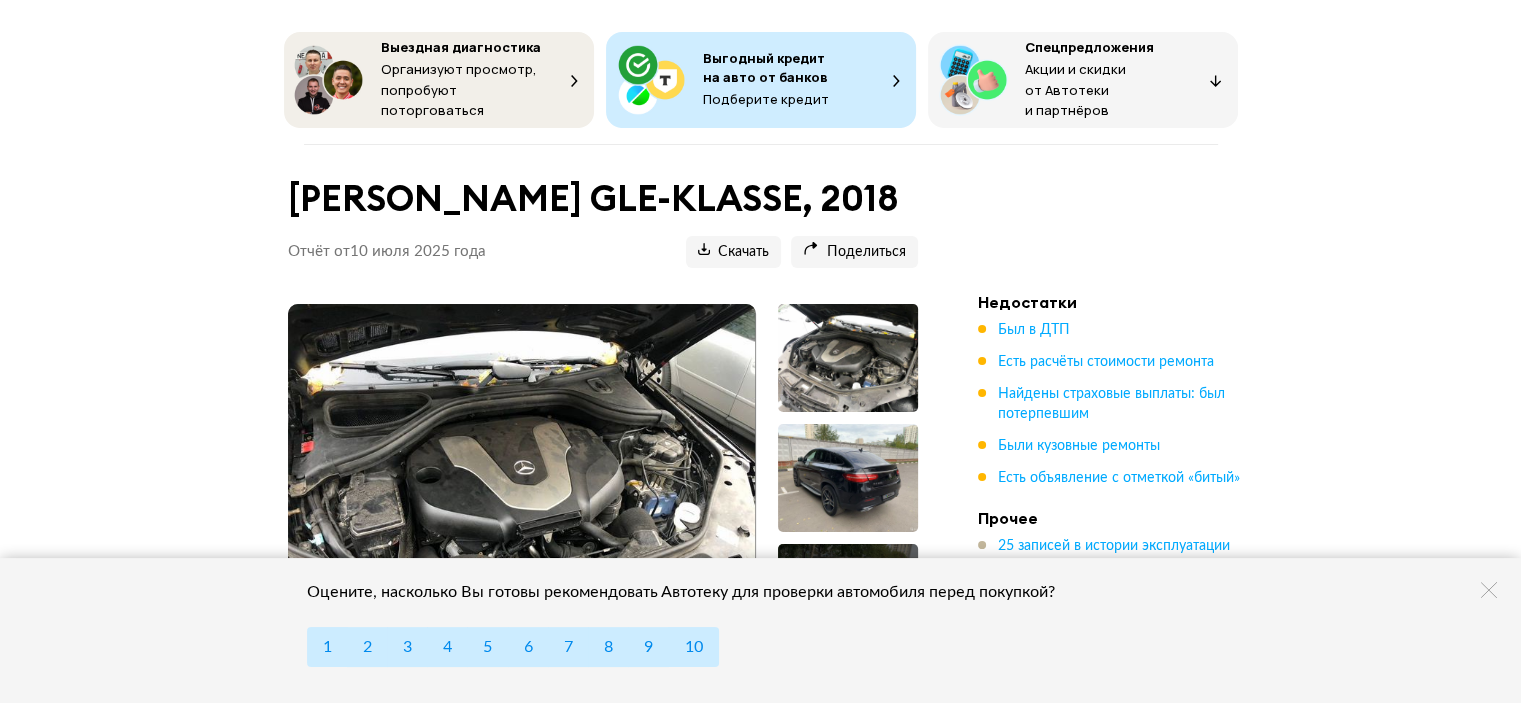 scroll, scrollTop: 0, scrollLeft: 0, axis: both 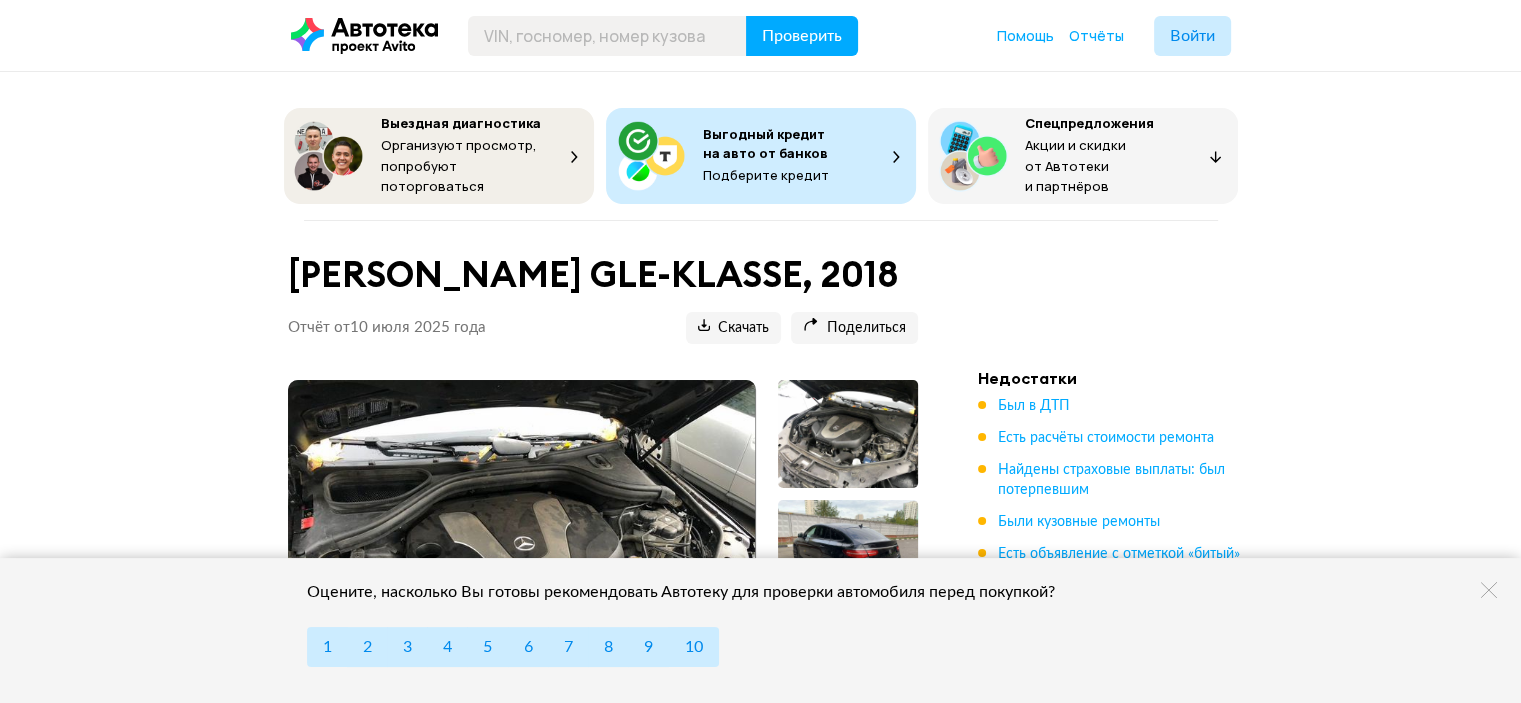 click on "MERCEDES GLE-KLASSE, 2018 Отчёт от  10 июля 2025 года Ccылка на отчёт скопирована Скачать Поделиться Ccылка на отчёт скопирована" at bounding box center (603, 306) 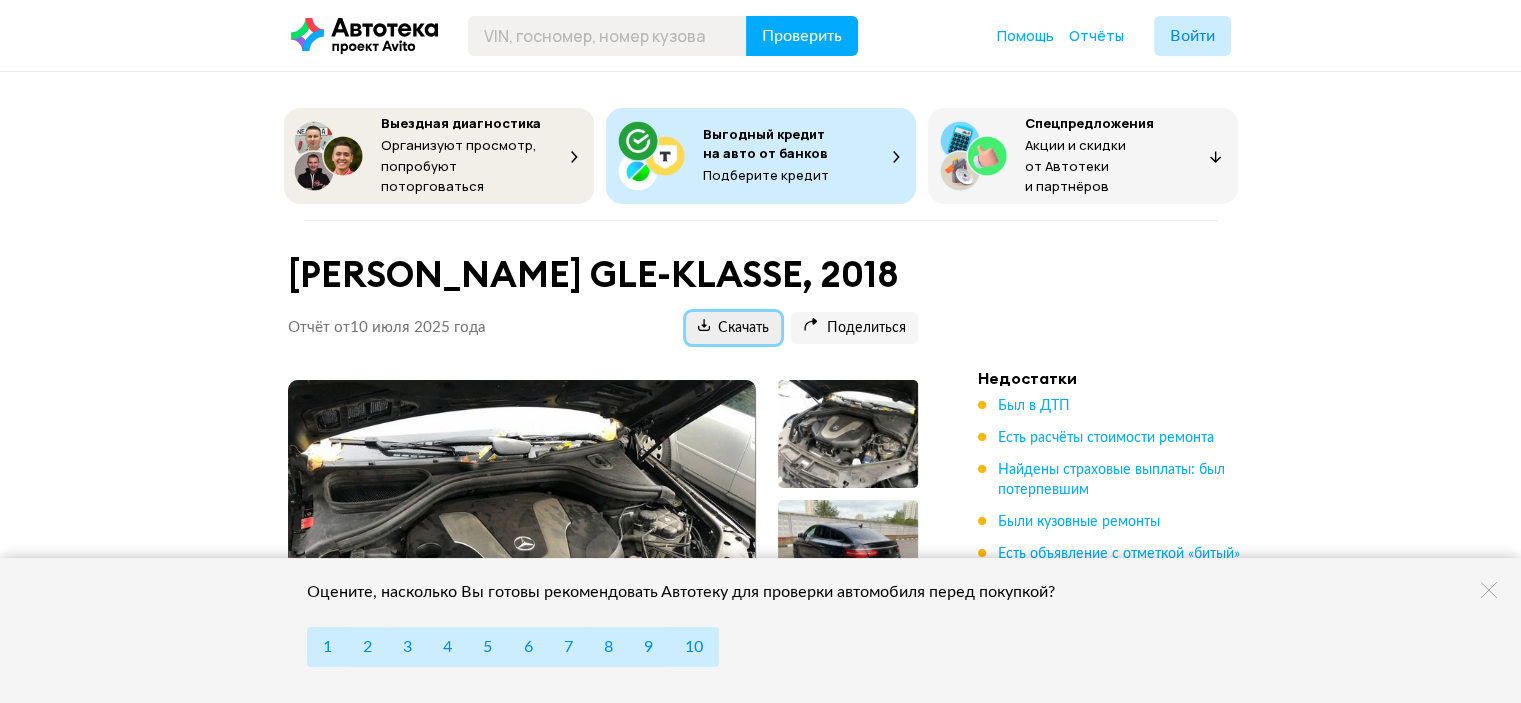 click on "Скачать" at bounding box center (733, 328) 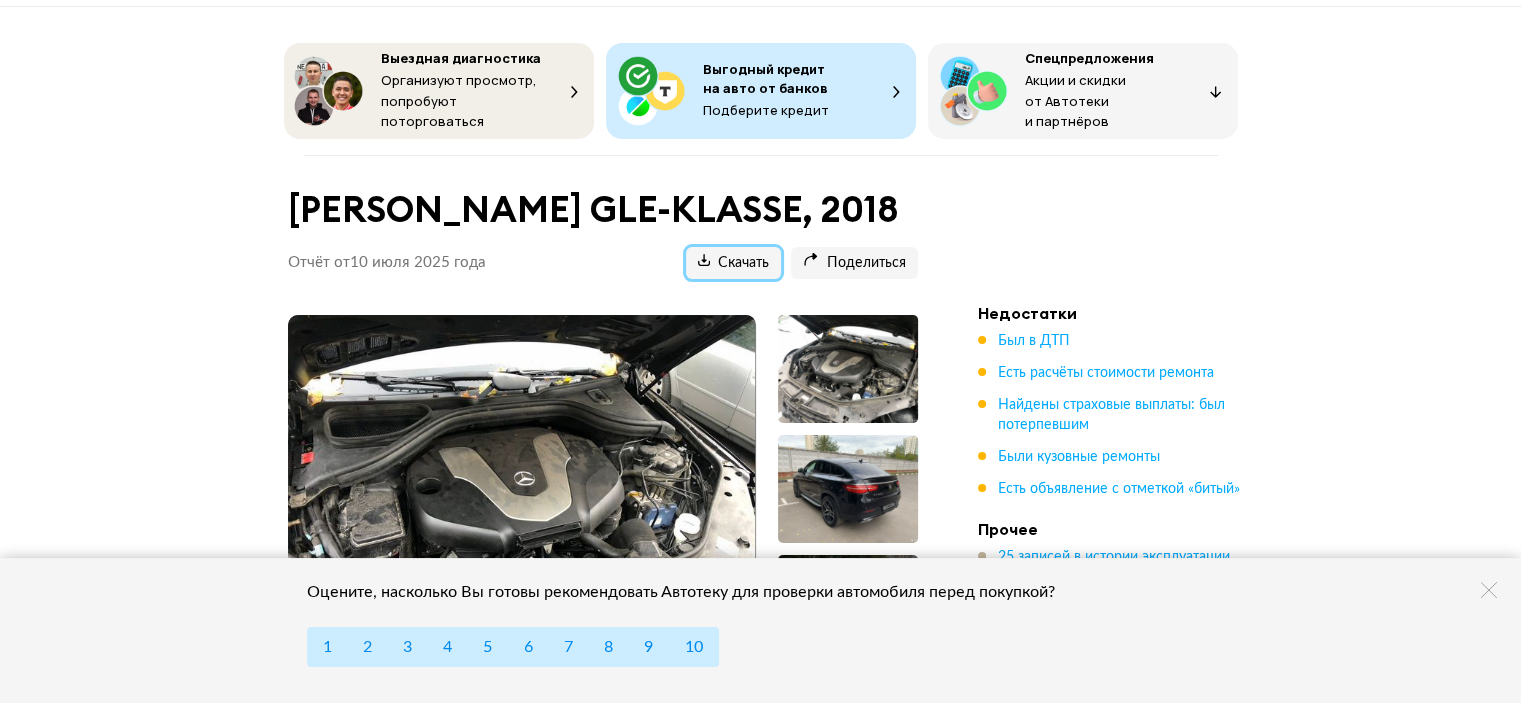 scroll, scrollTop: 200, scrollLeft: 0, axis: vertical 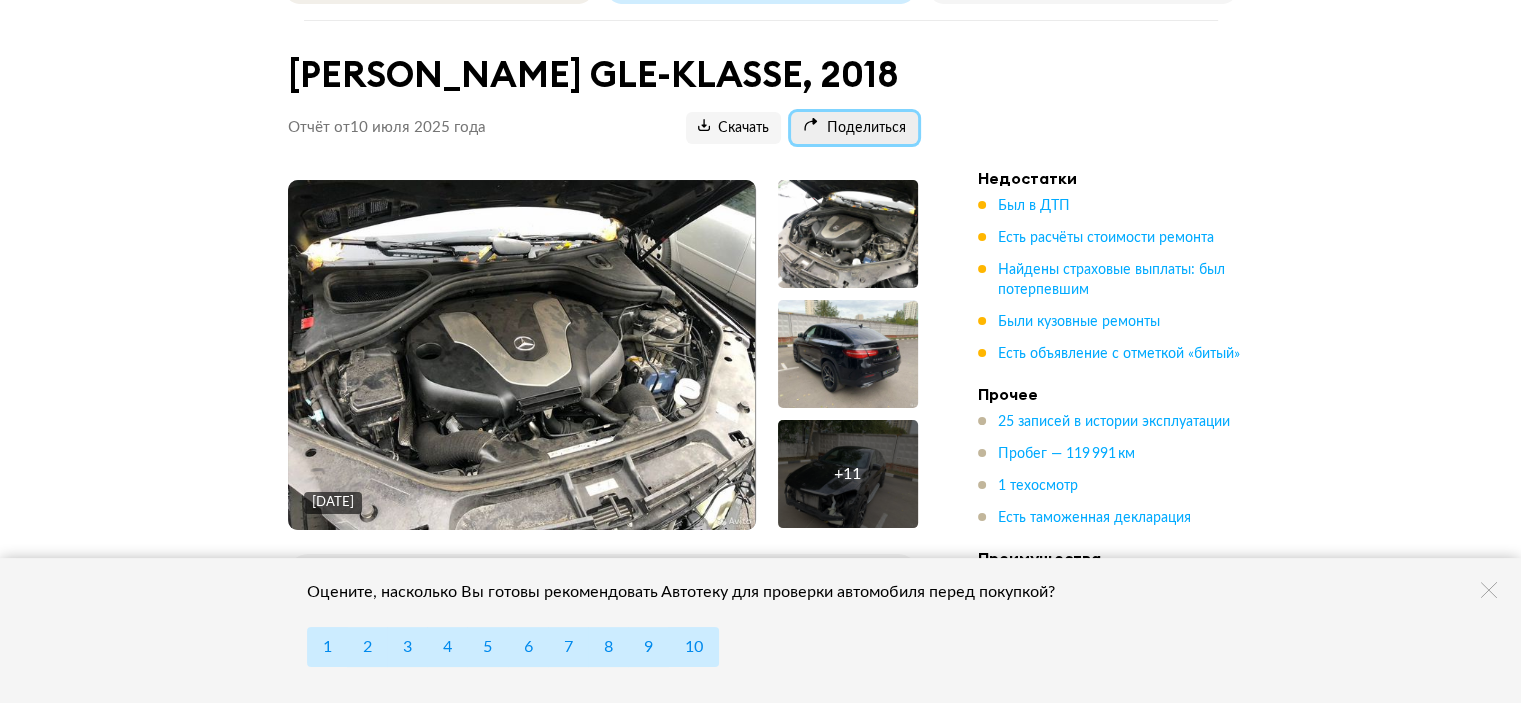 click on "Поделиться" at bounding box center (854, 128) 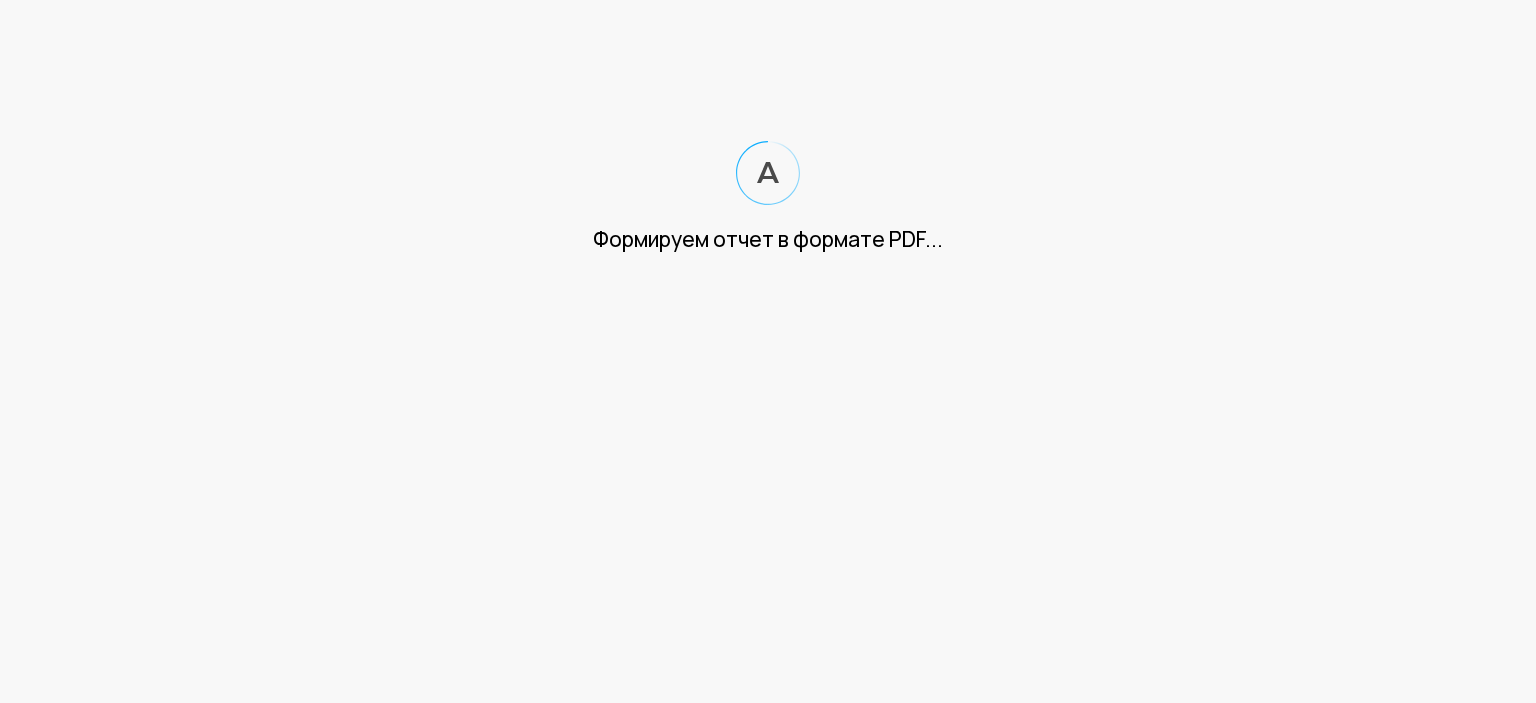 scroll, scrollTop: 0, scrollLeft: 0, axis: both 